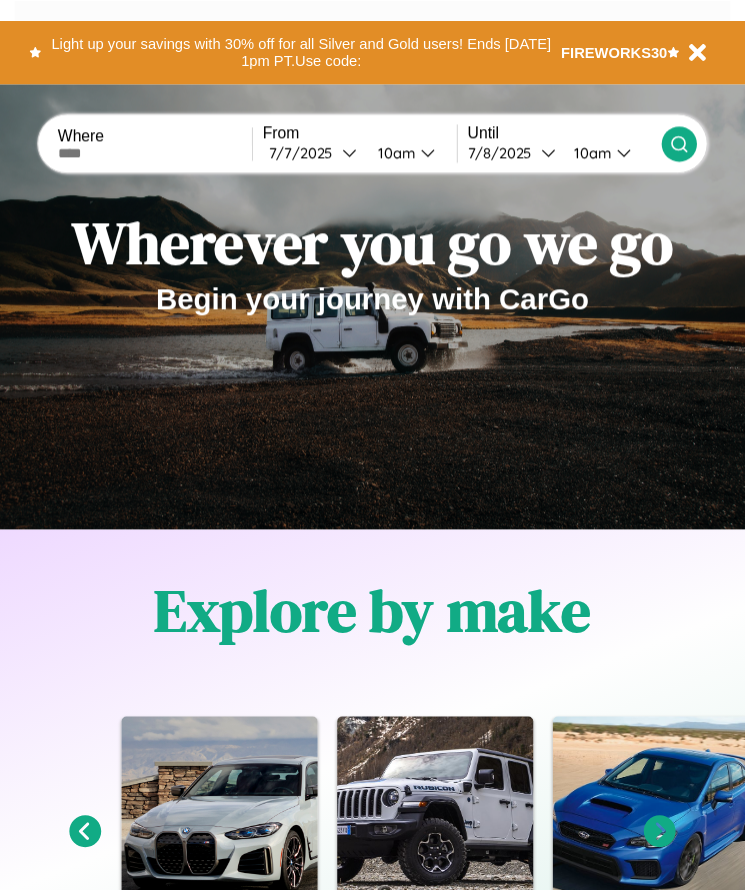 scroll, scrollTop: 0, scrollLeft: 0, axis: both 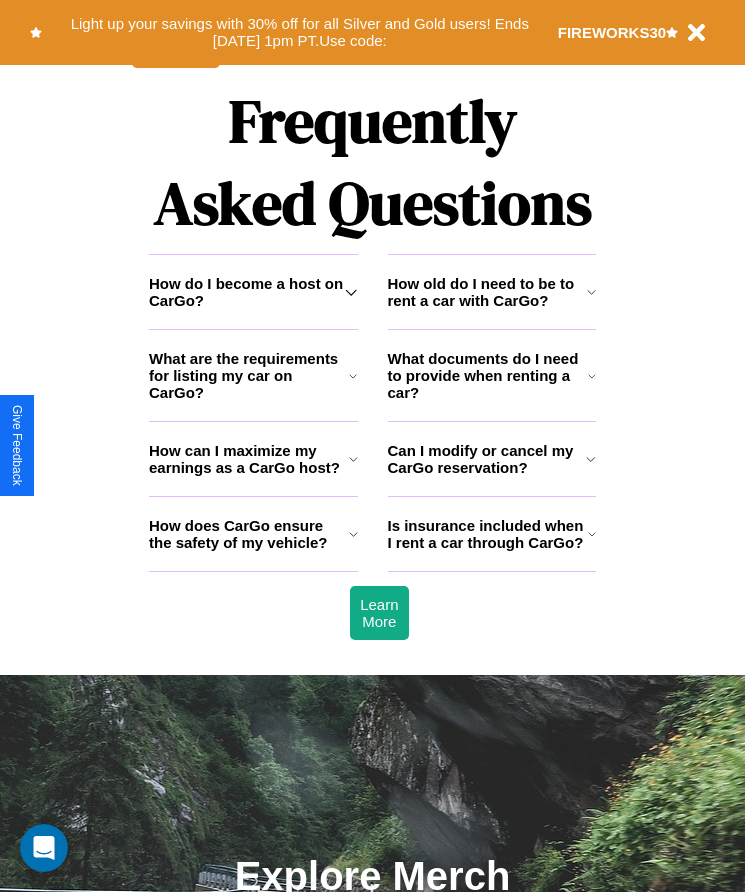 click 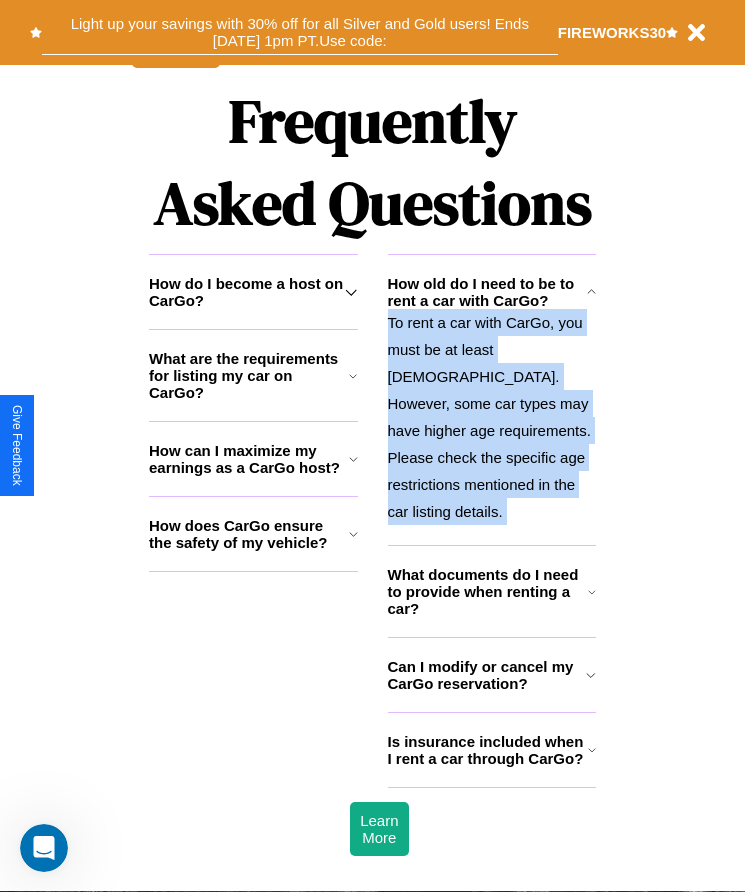 click on "Light up your savings with 30% off for all Silver and Gold users! Ends [DATE] 1pm PT.  Use code:" at bounding box center (300, 32) 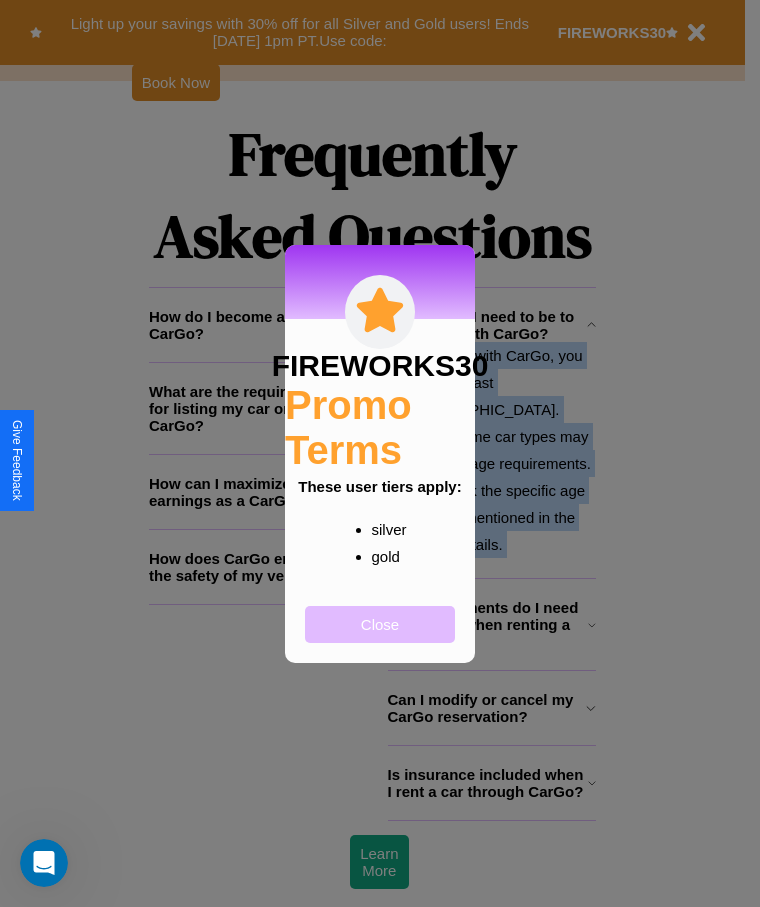 click on "Close" at bounding box center [380, 624] 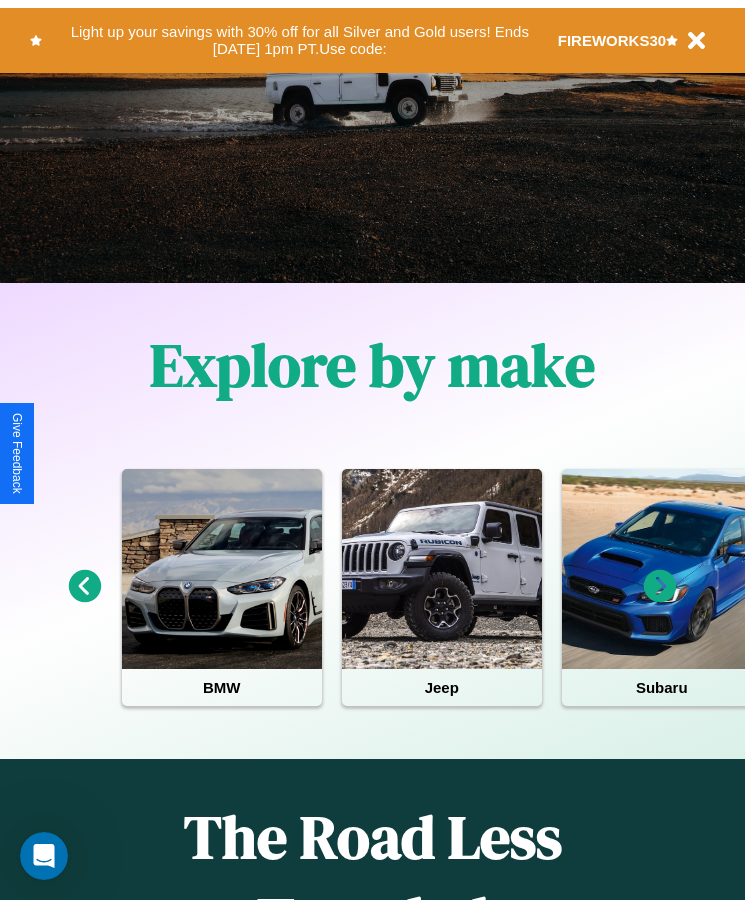 scroll, scrollTop: 0, scrollLeft: 0, axis: both 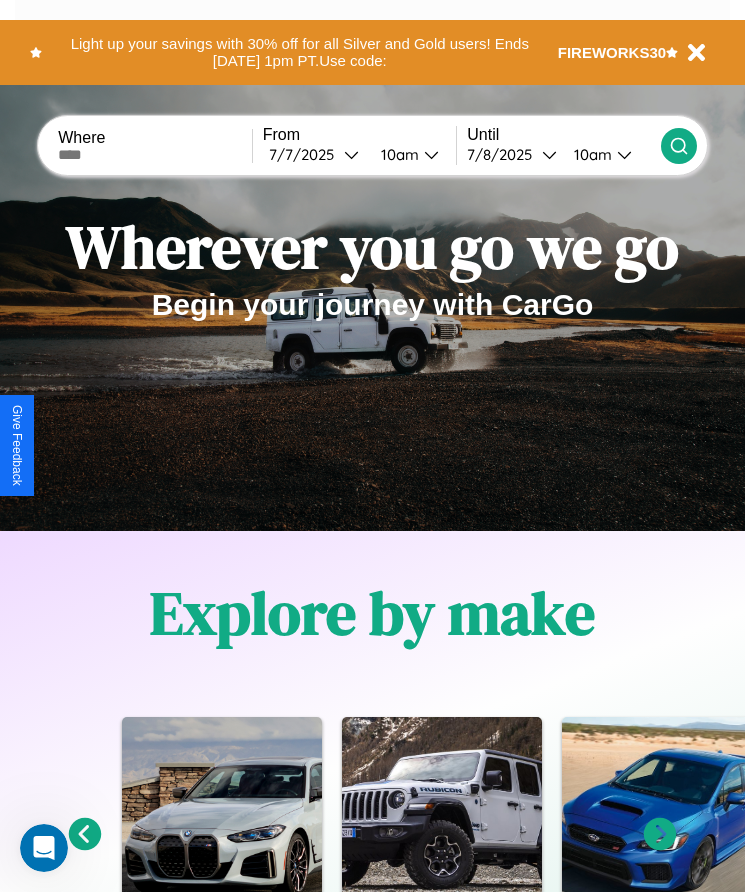 click at bounding box center [155, 155] 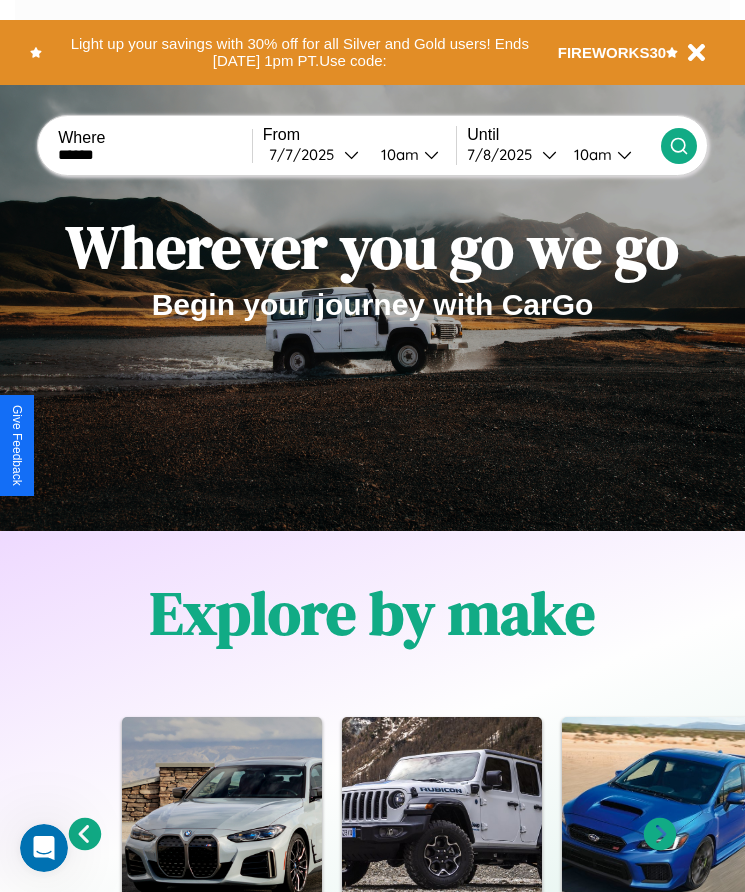 type on "******" 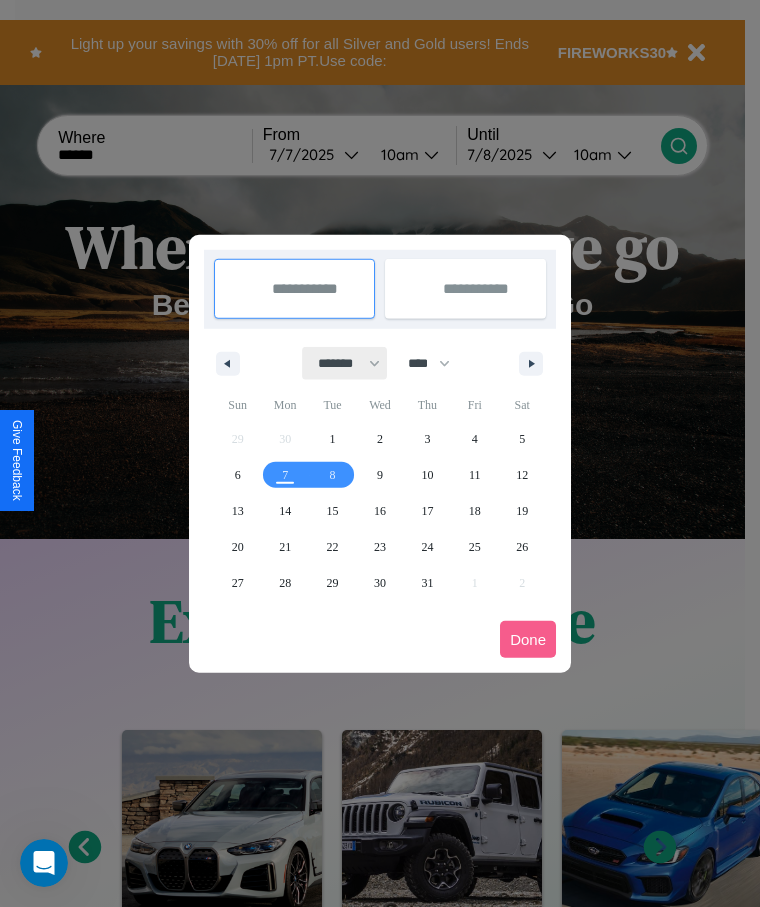 click on "******* ******** ***** ***** *** **** **** ****** ********* ******* ******** ********" at bounding box center (345, 363) 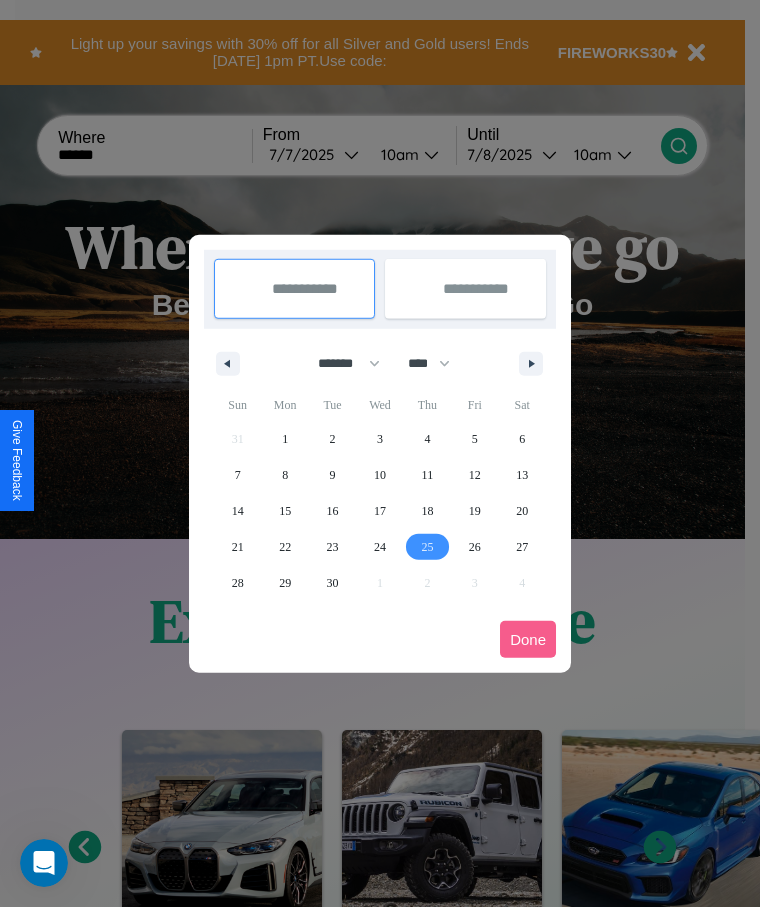 click on "25" at bounding box center [427, 547] 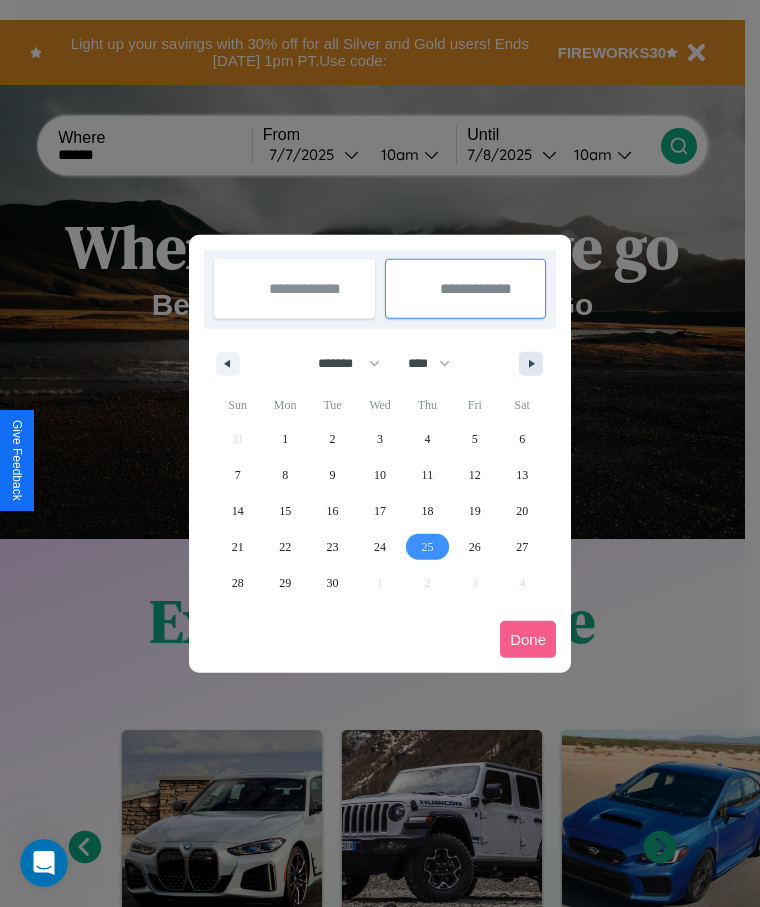 click at bounding box center [535, 364] 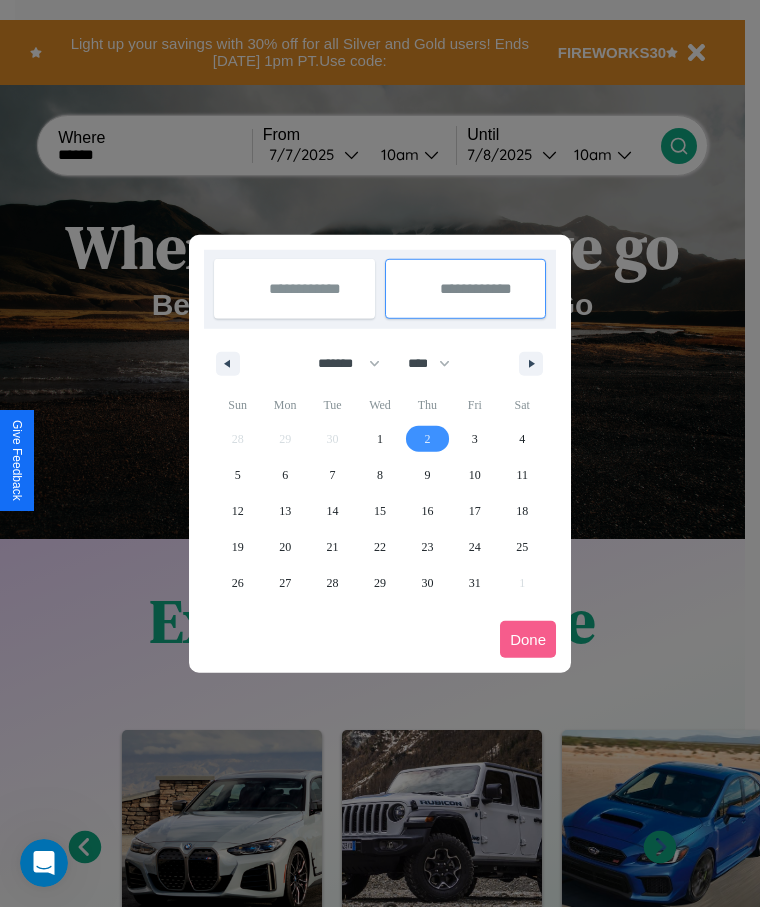 click on "2" at bounding box center (427, 439) 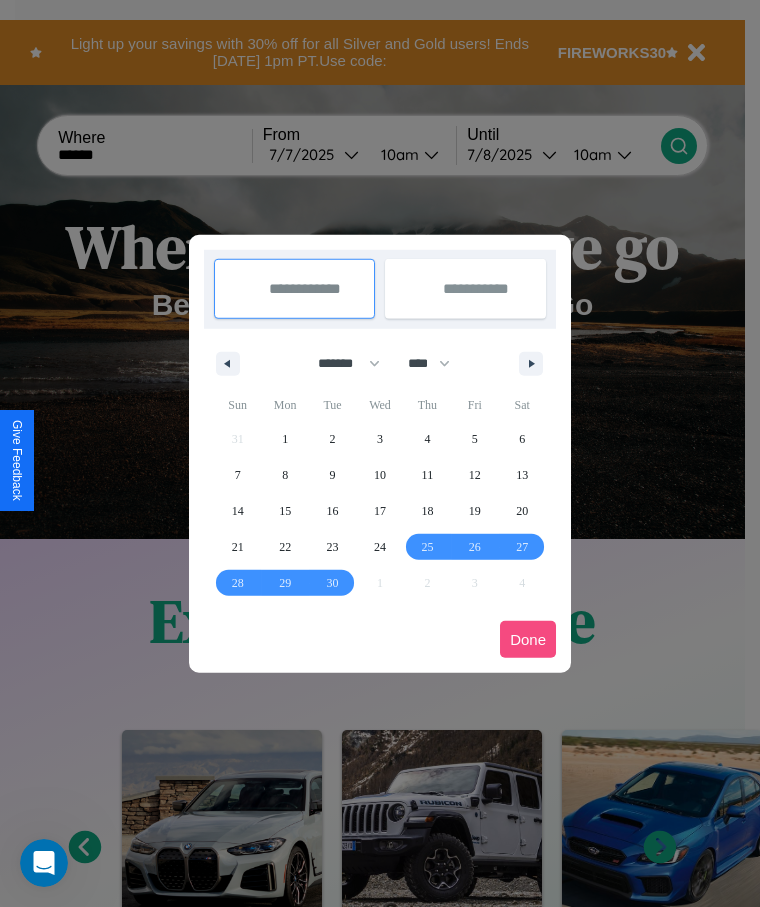 click on "Done" at bounding box center [528, 639] 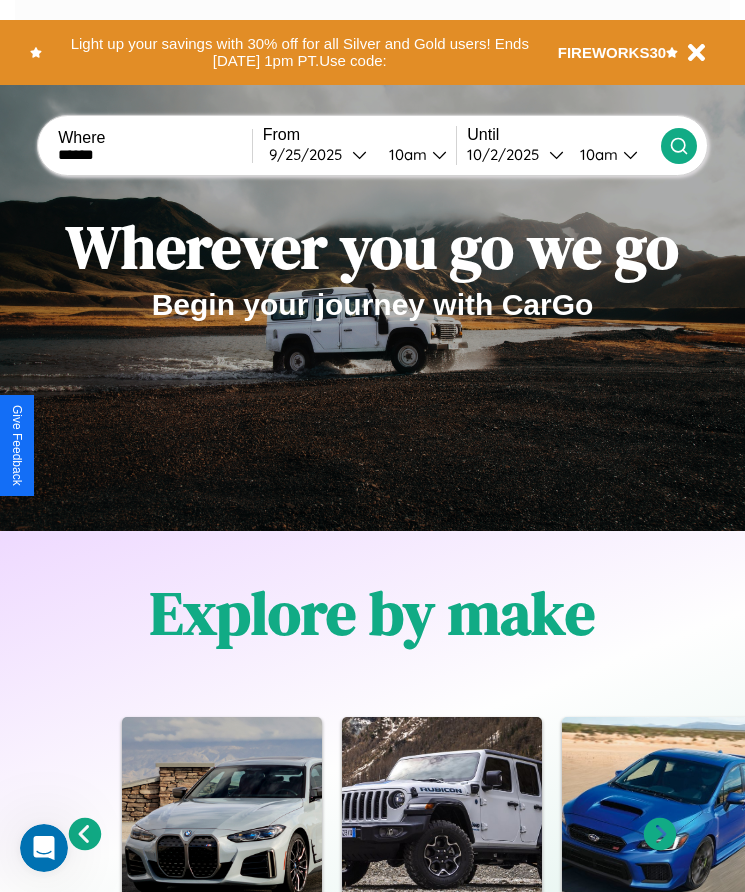 click 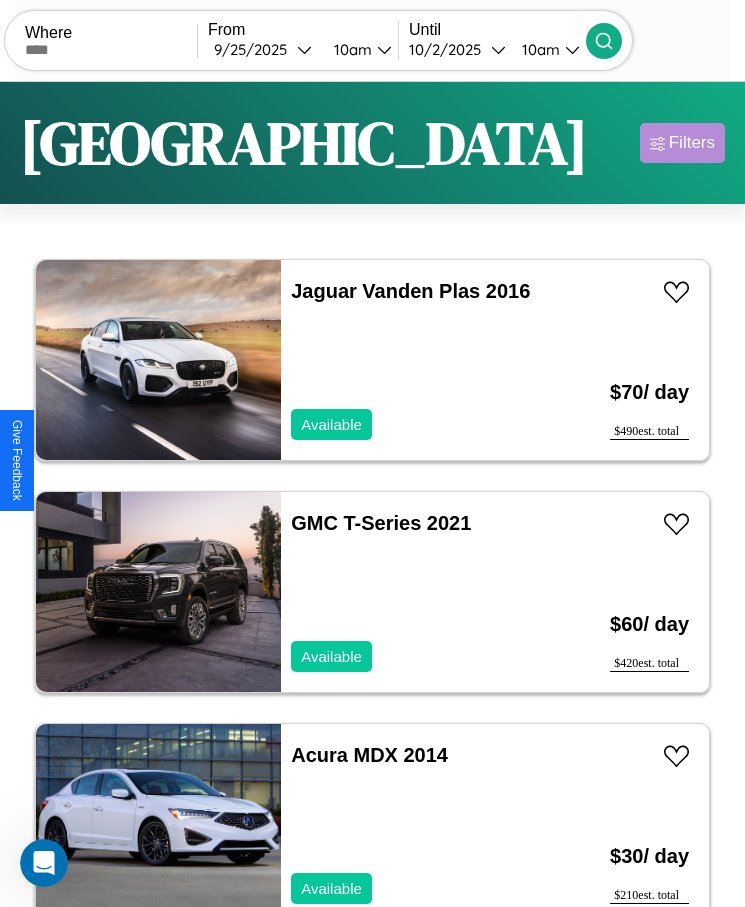 click on "Filters" at bounding box center [692, 143] 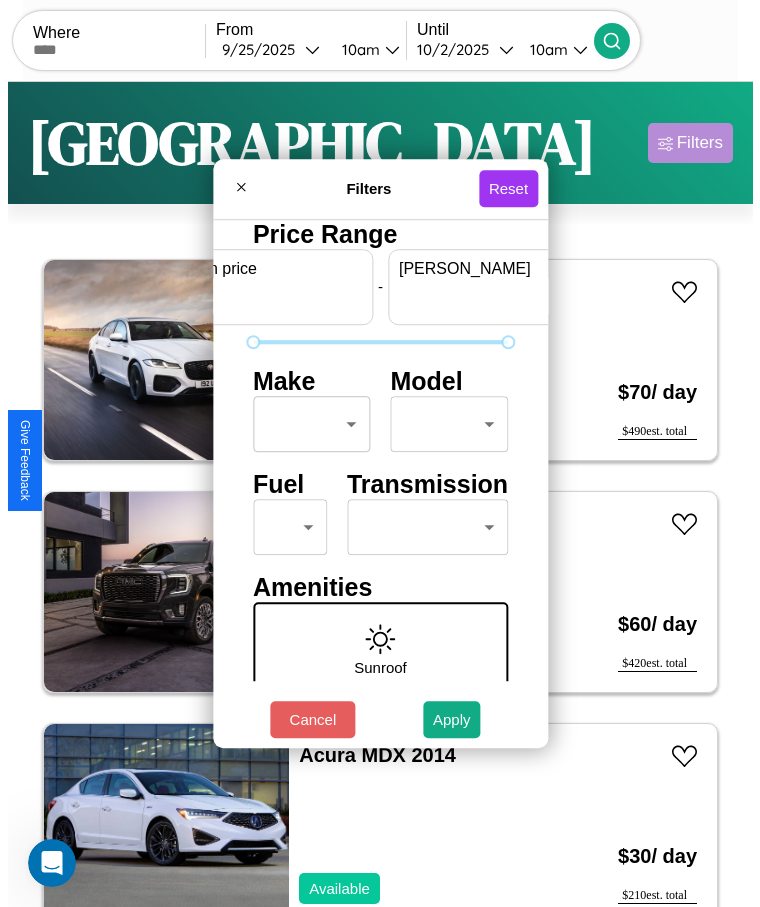 scroll, scrollTop: 0, scrollLeft: 74, axis: horizontal 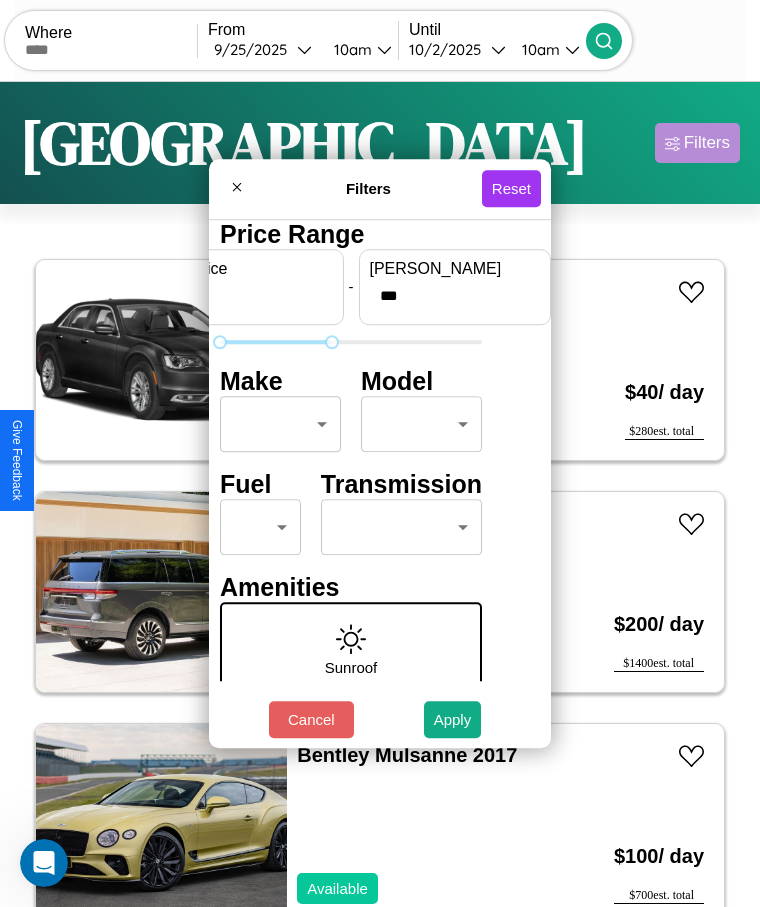 type on "***" 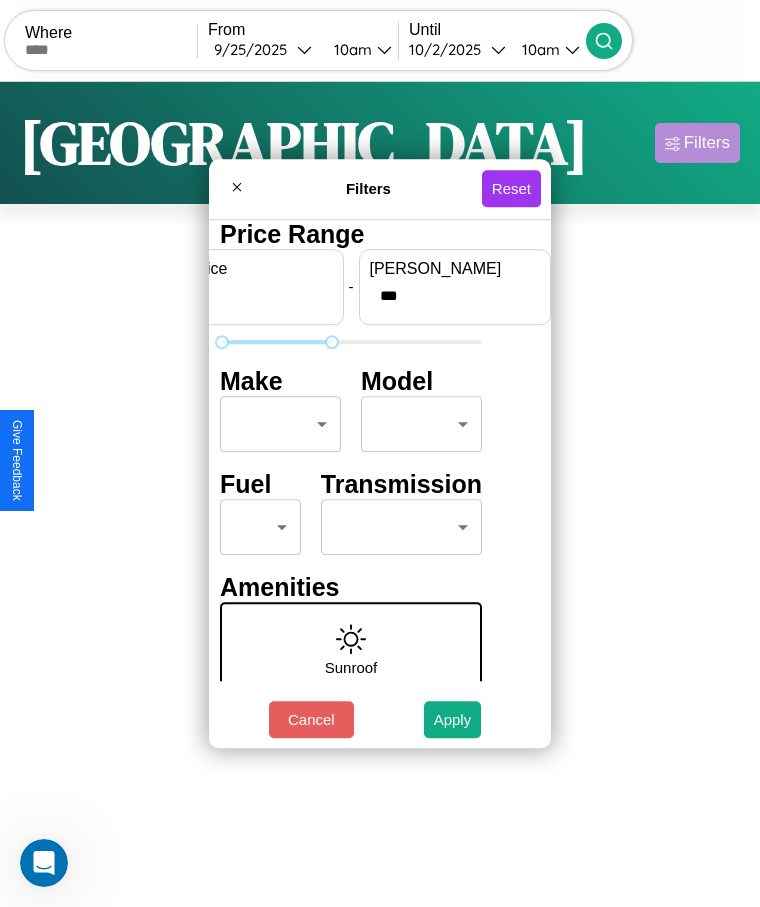 scroll, scrollTop: 0, scrollLeft: 0, axis: both 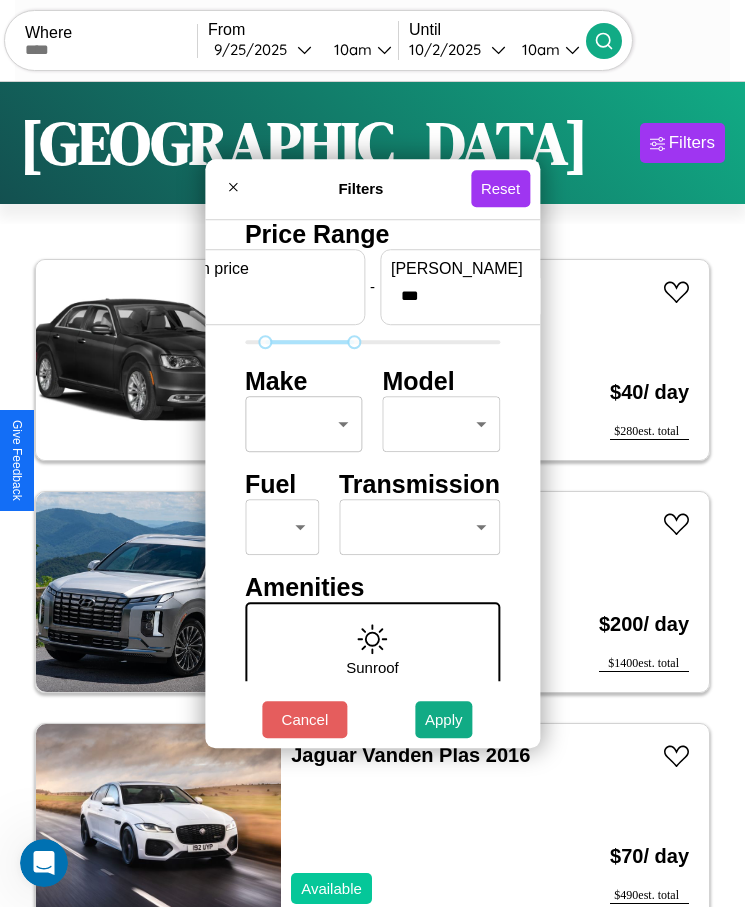 type on "**" 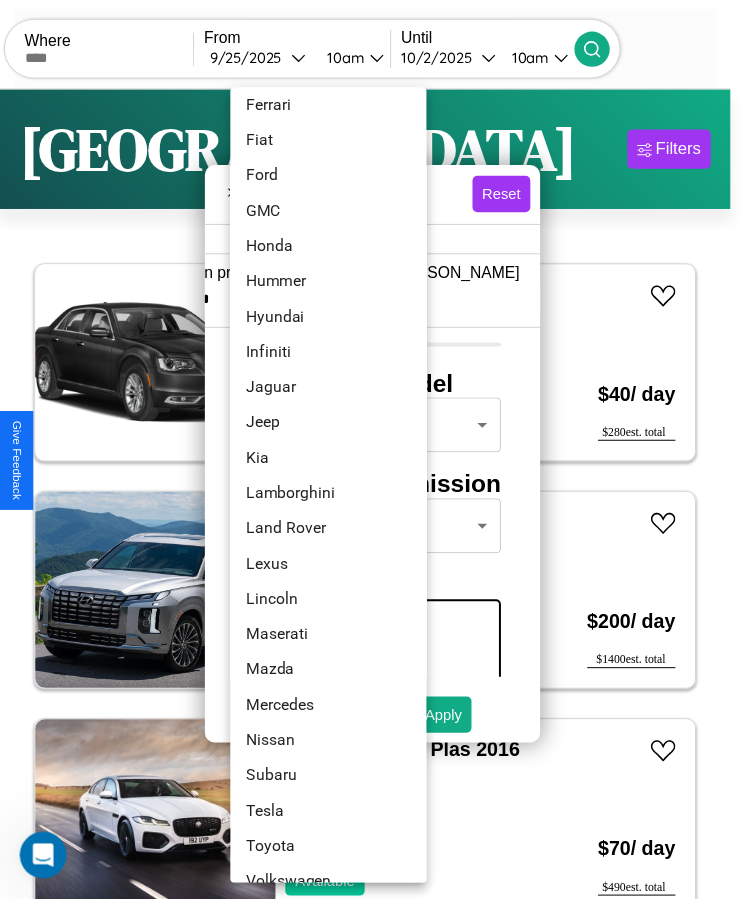 scroll, scrollTop: 449, scrollLeft: 0, axis: vertical 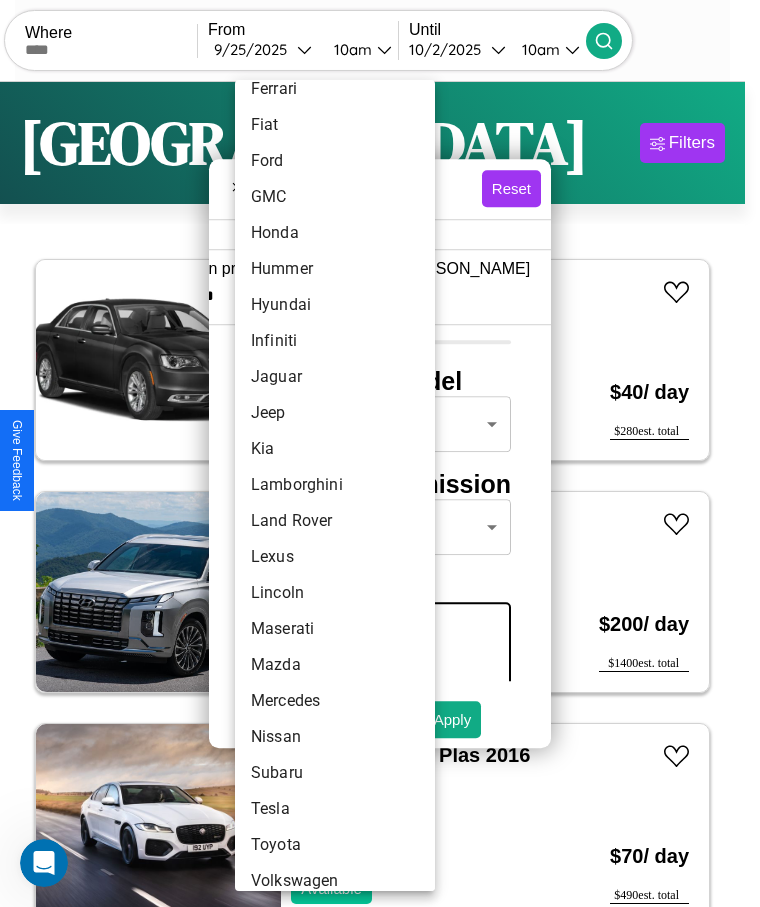 click on "Lamborghini" at bounding box center [335, 485] 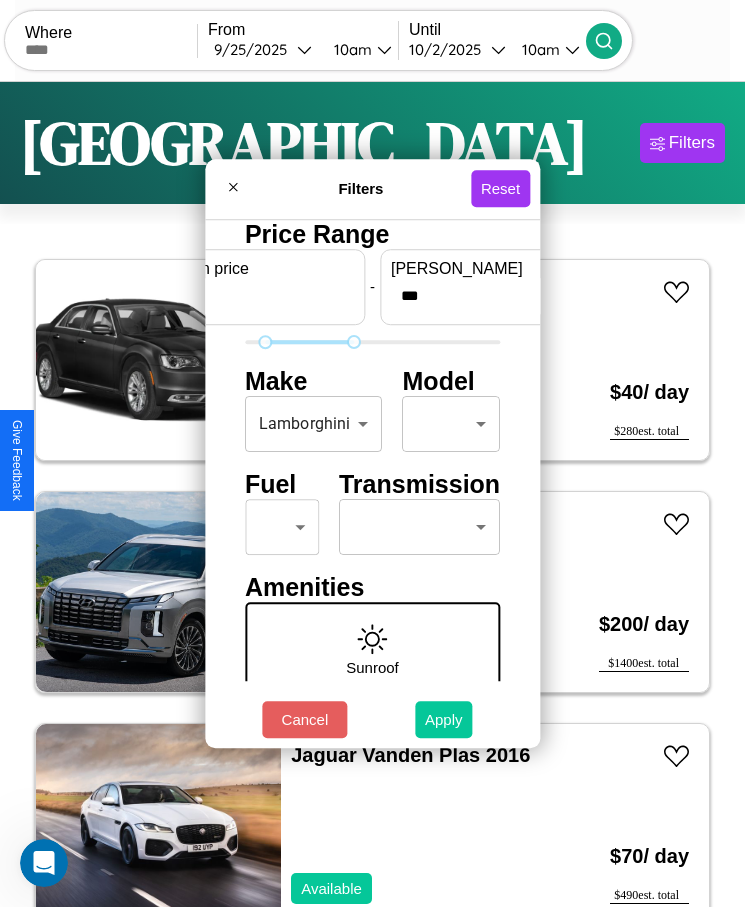 click on "Apply" at bounding box center [444, 719] 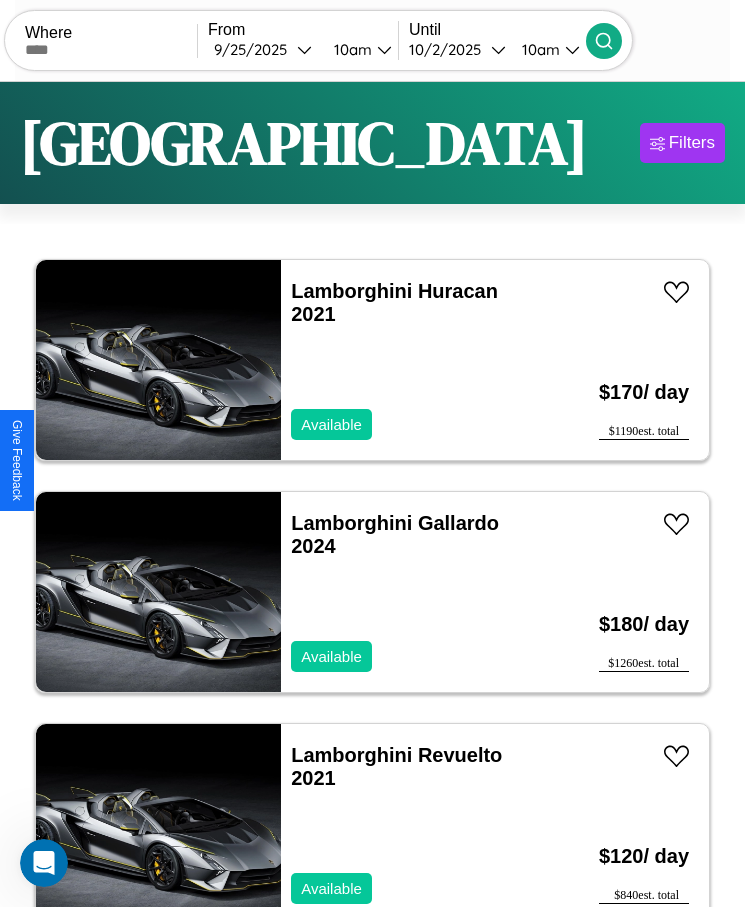 scroll, scrollTop: 50, scrollLeft: 0, axis: vertical 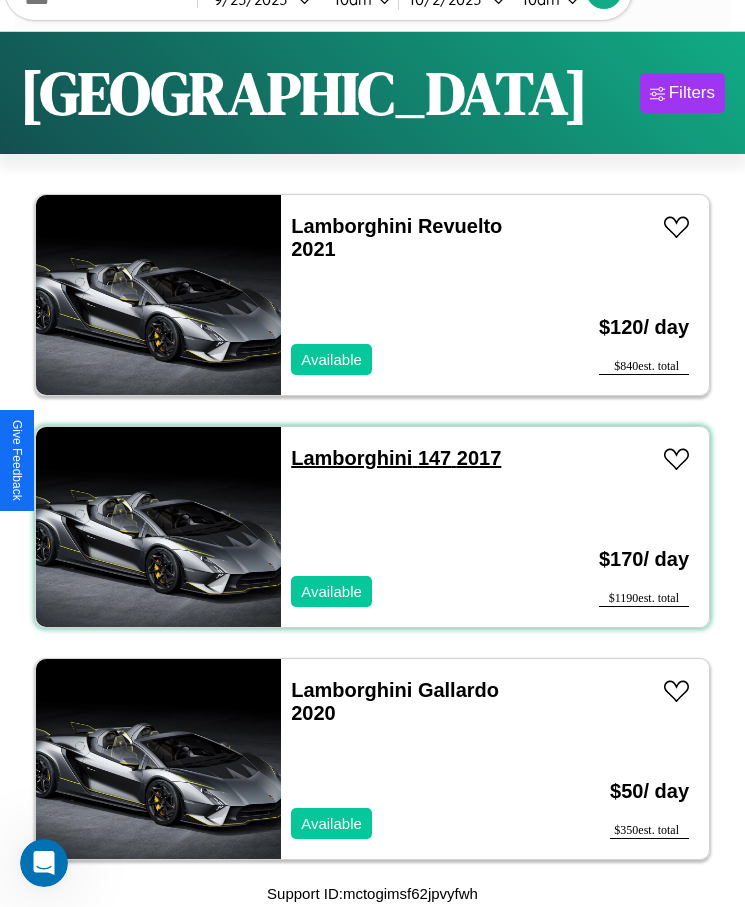 click on "Lamborghini   147   2017" at bounding box center (396, 458) 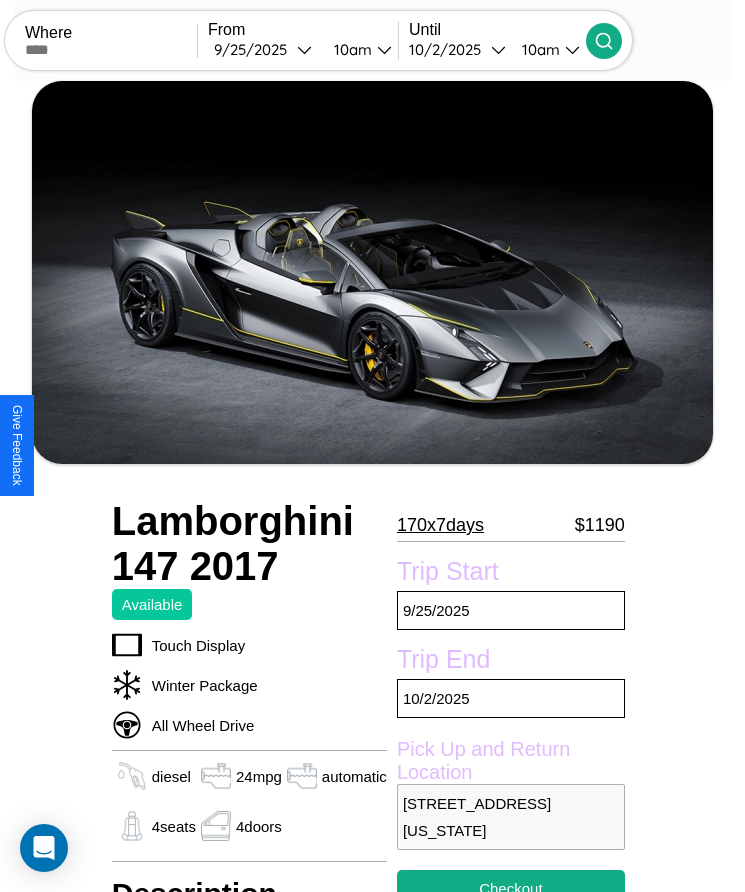 scroll, scrollTop: 79, scrollLeft: 0, axis: vertical 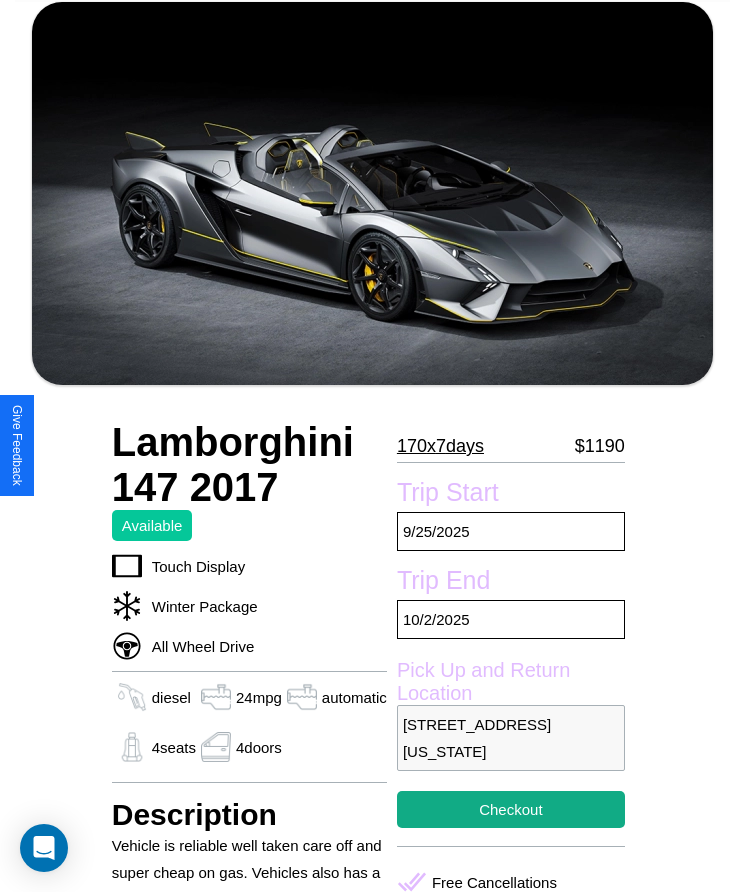 click on "170  x  7  days" at bounding box center (440, 446) 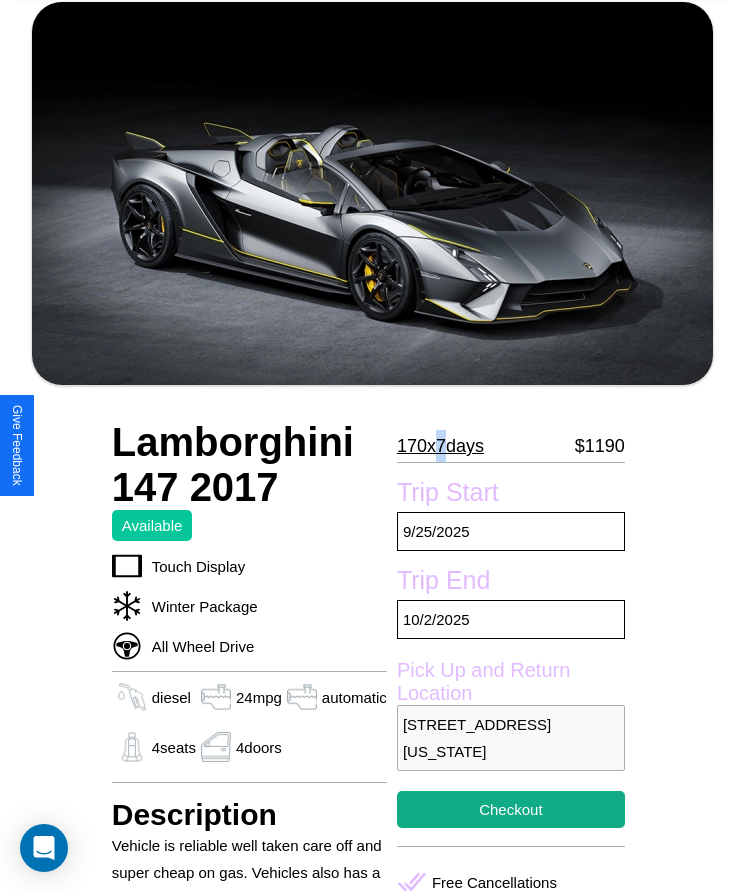 click on "170  x  7  days" at bounding box center [440, 446] 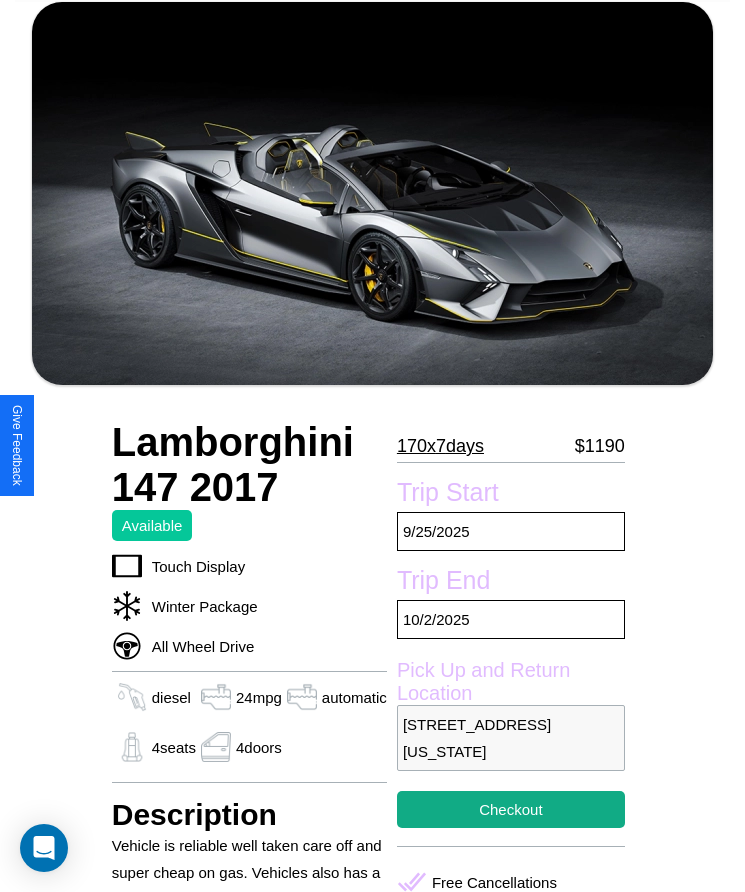 click on "170  x  7  days" at bounding box center (440, 446) 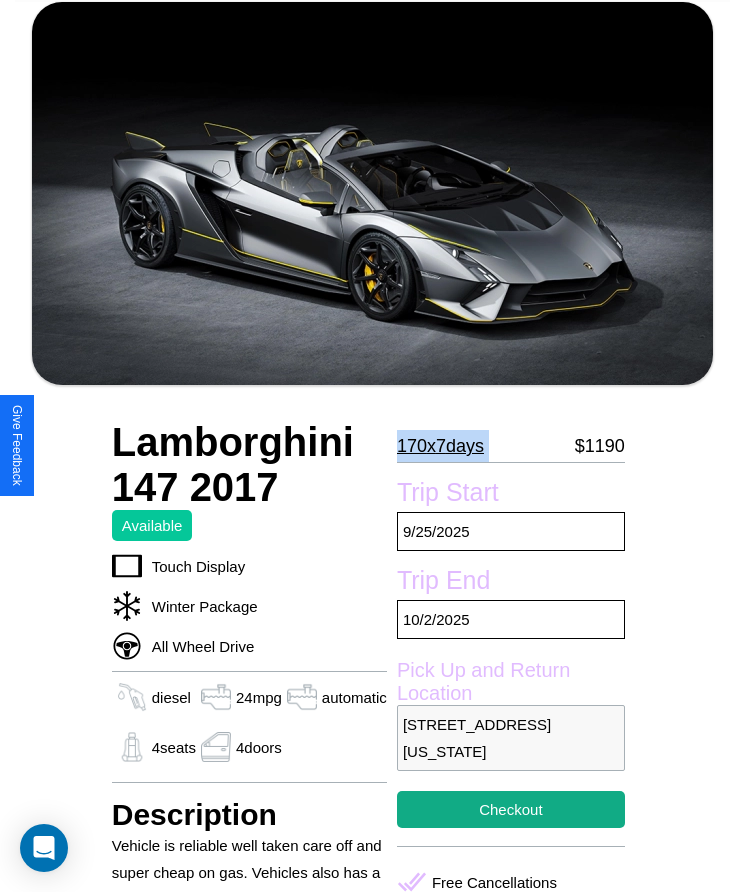 click on "170  x  7  days" at bounding box center [440, 446] 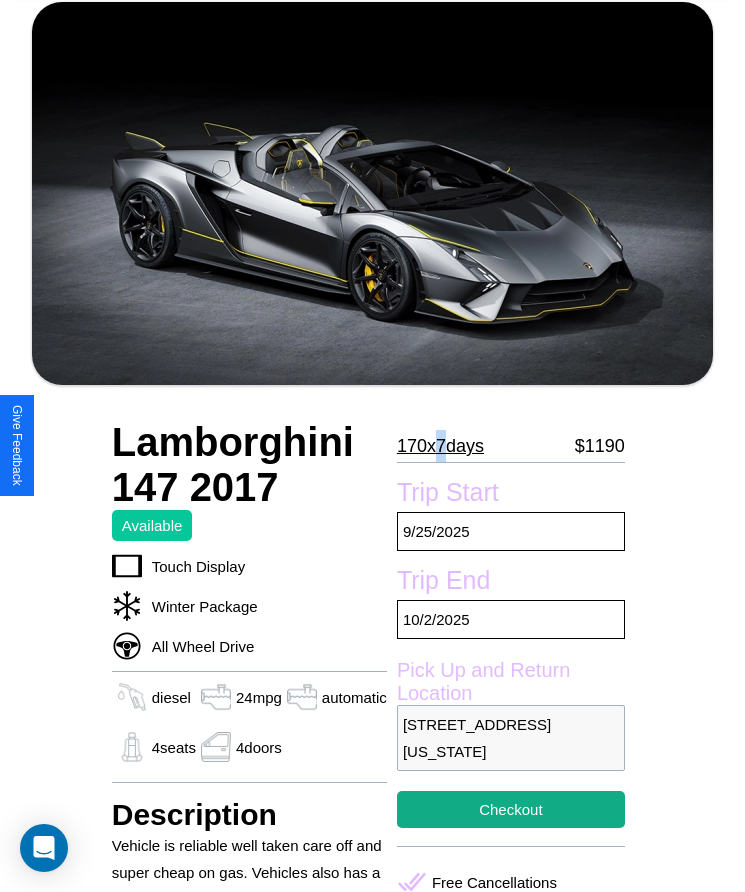 click on "170  x  7  days" at bounding box center (440, 446) 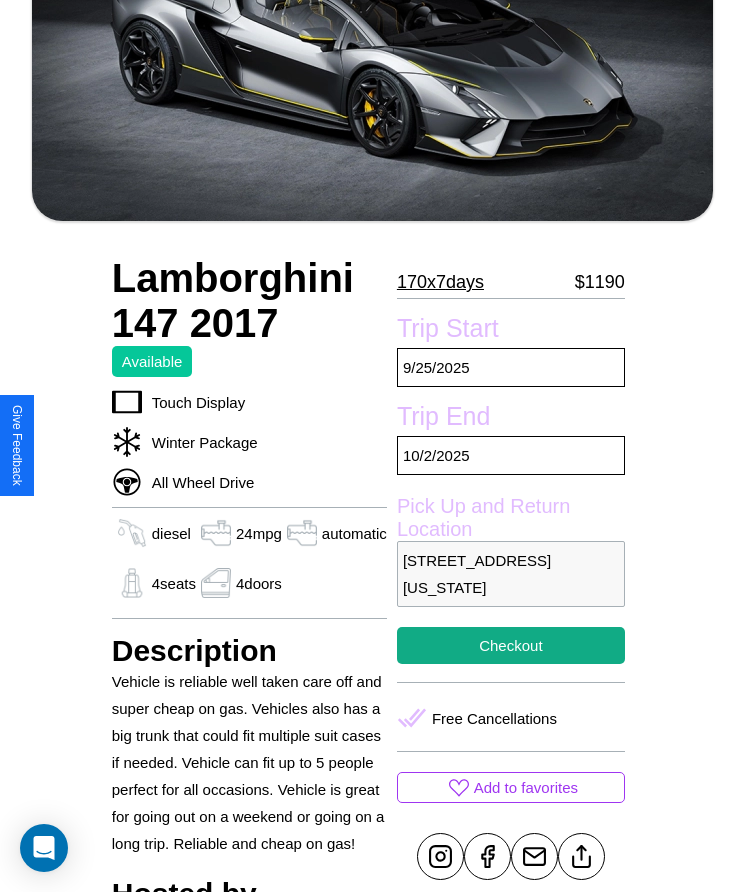 scroll, scrollTop: 443, scrollLeft: 0, axis: vertical 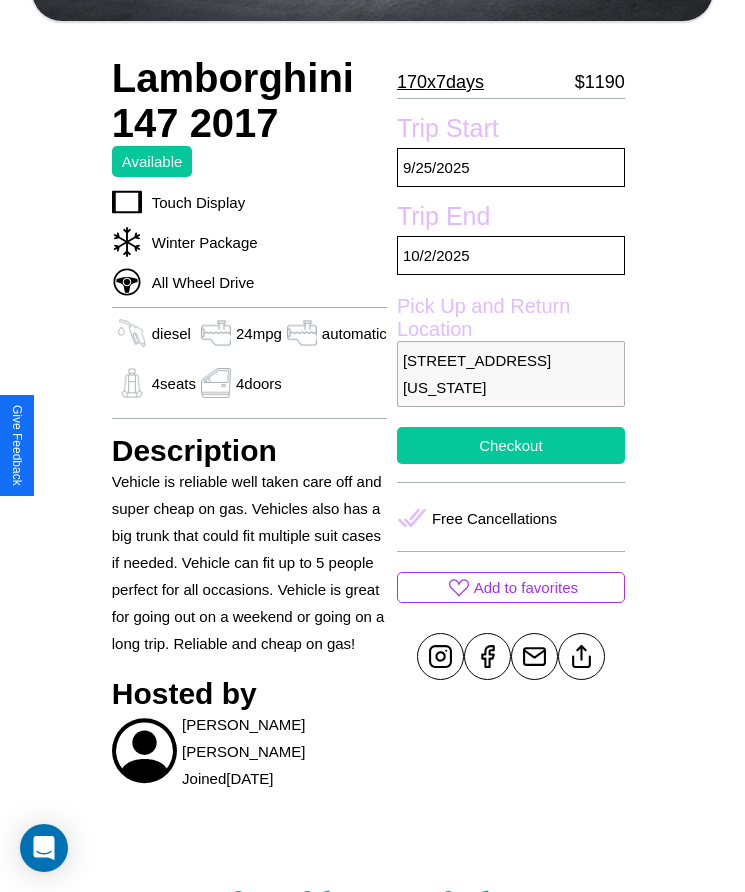click on "Checkout" at bounding box center [511, 445] 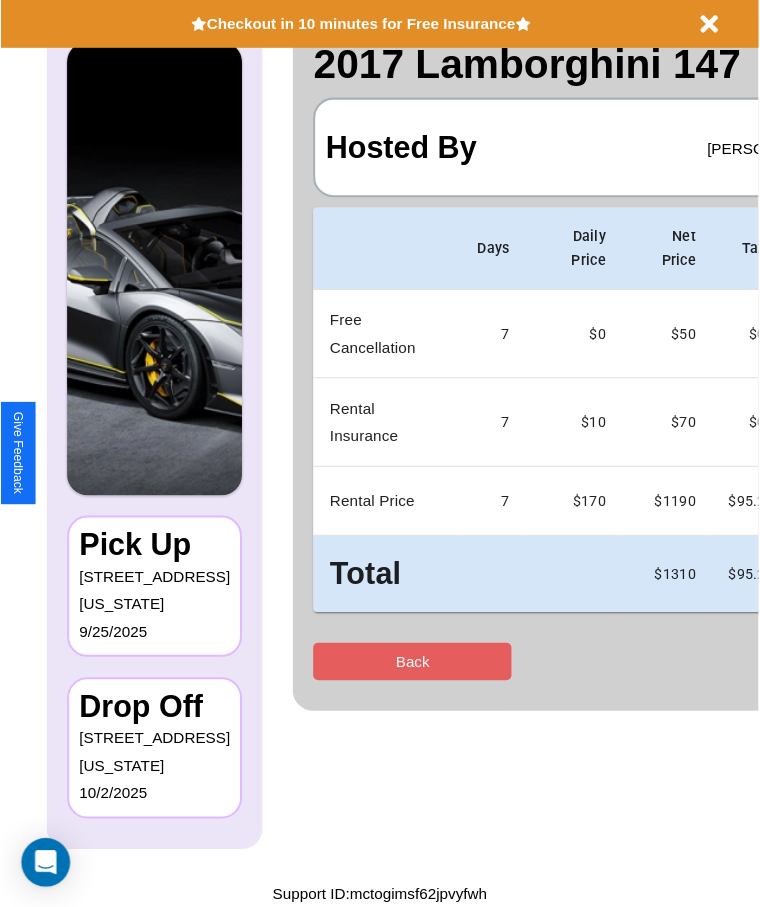 scroll, scrollTop: 0, scrollLeft: 0, axis: both 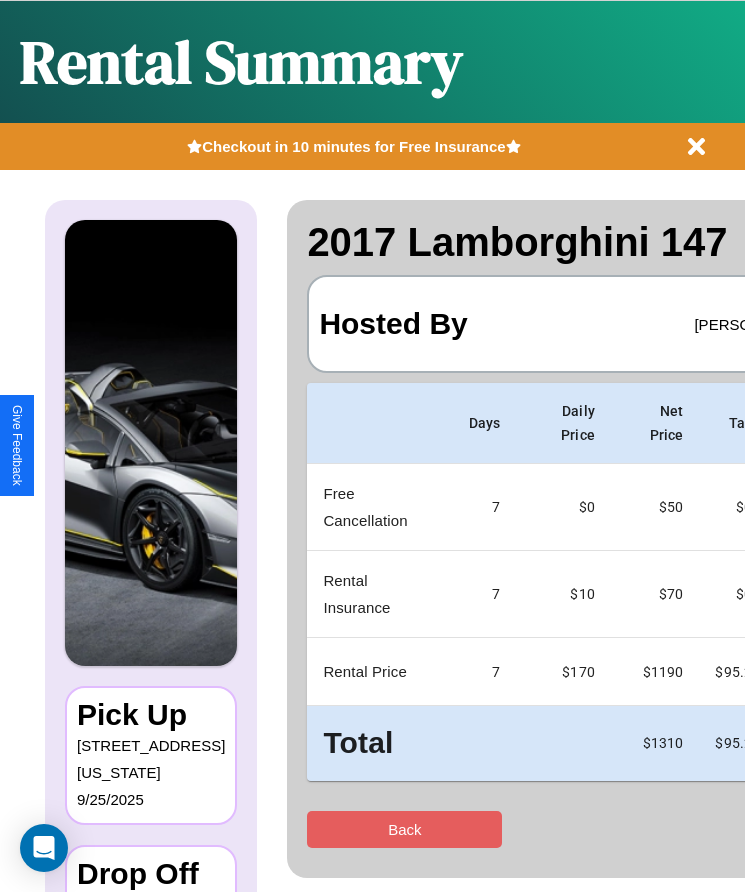 click on "Checkout" at bounding box center (849, 829) 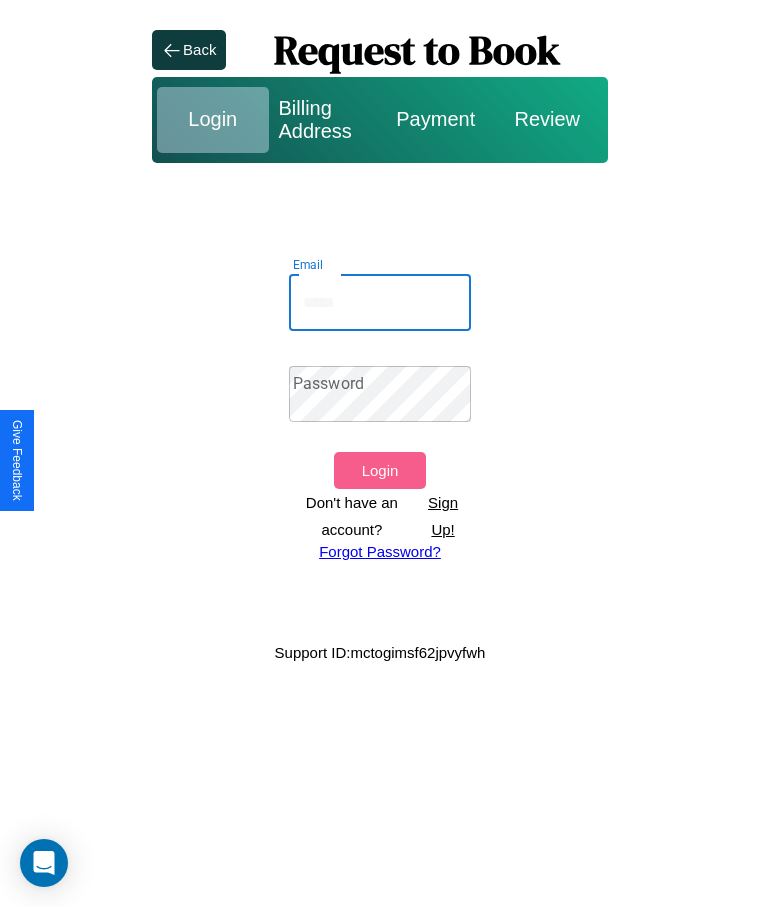 click on "Email" at bounding box center (380, 303) 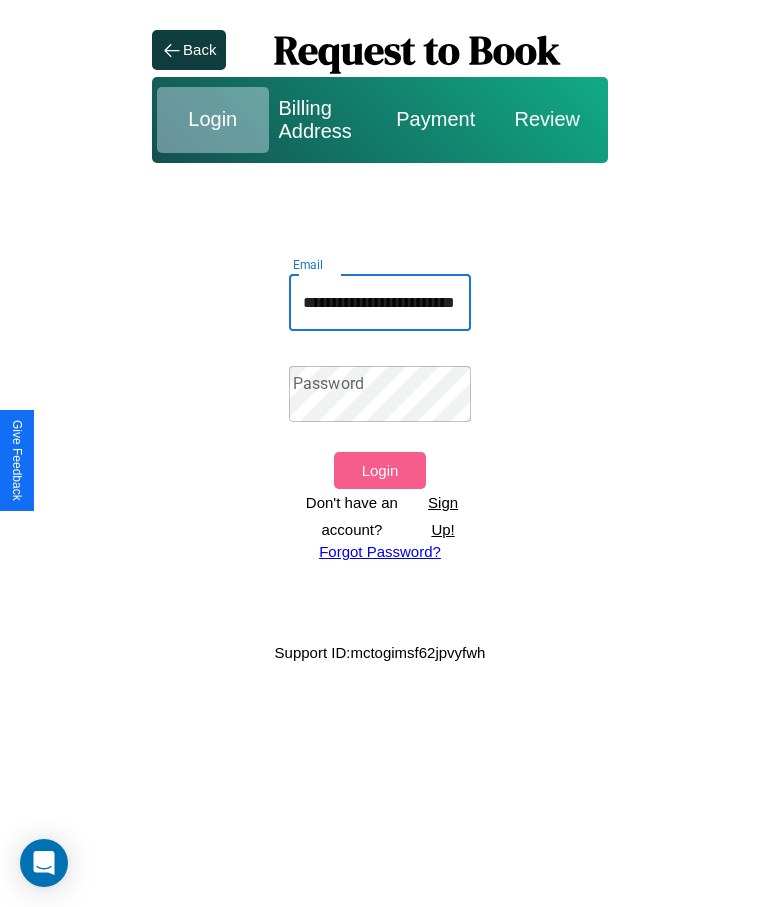 scroll, scrollTop: 0, scrollLeft: 64, axis: horizontal 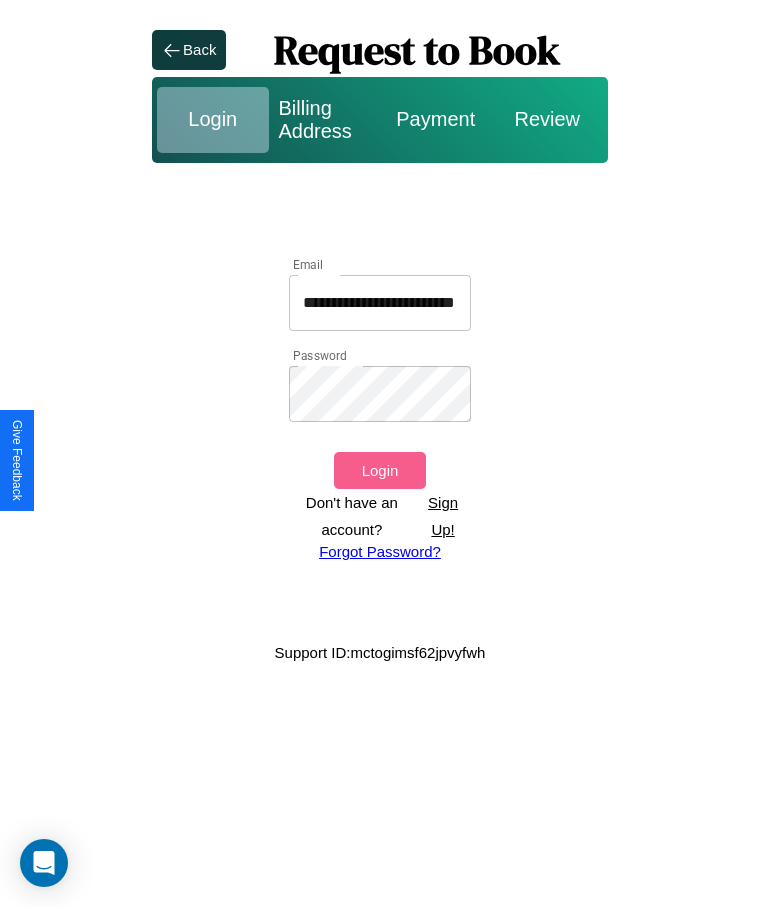 click on "Login" at bounding box center [379, 470] 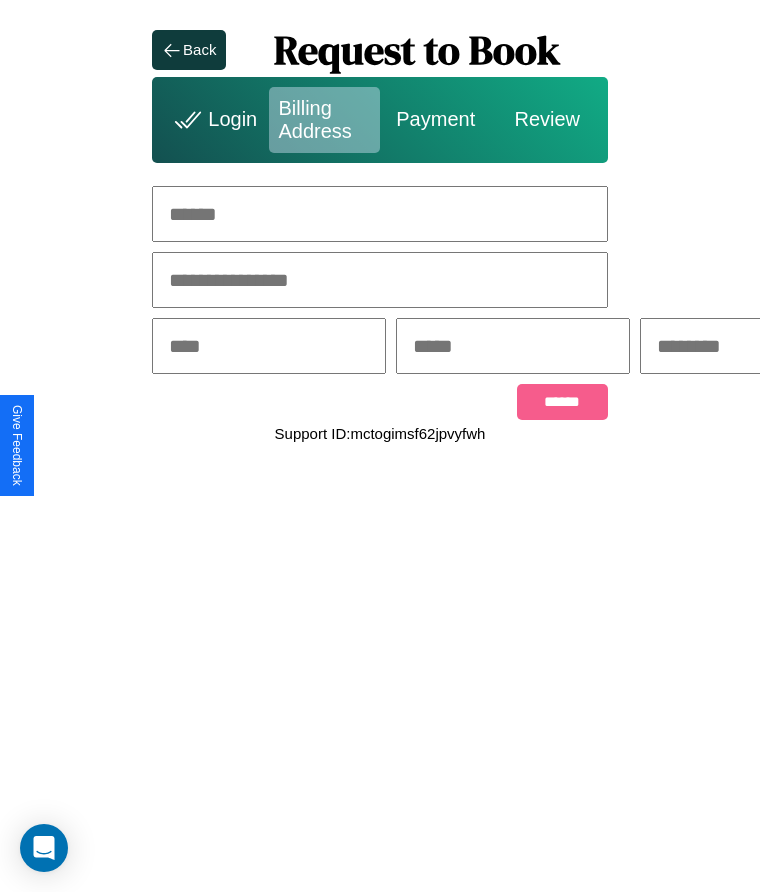 click at bounding box center (380, 214) 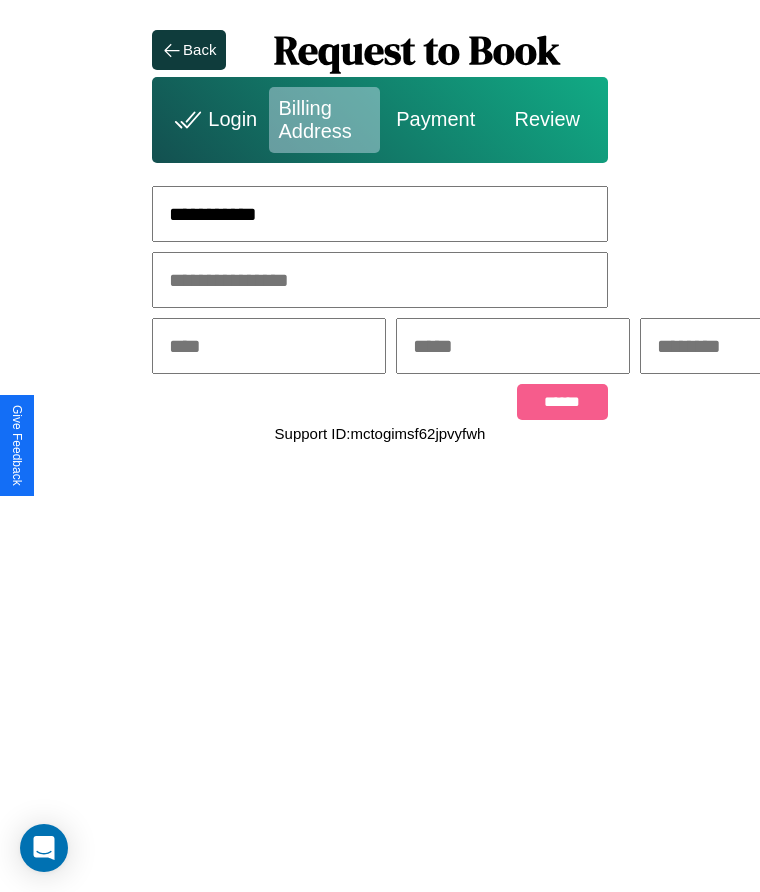 type on "**********" 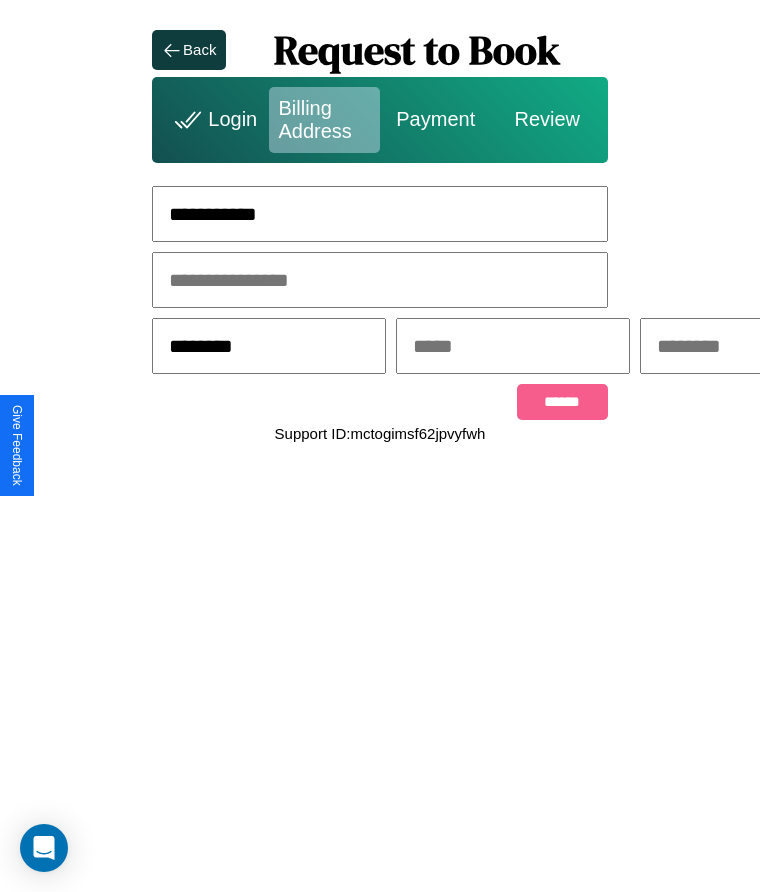 type on "********" 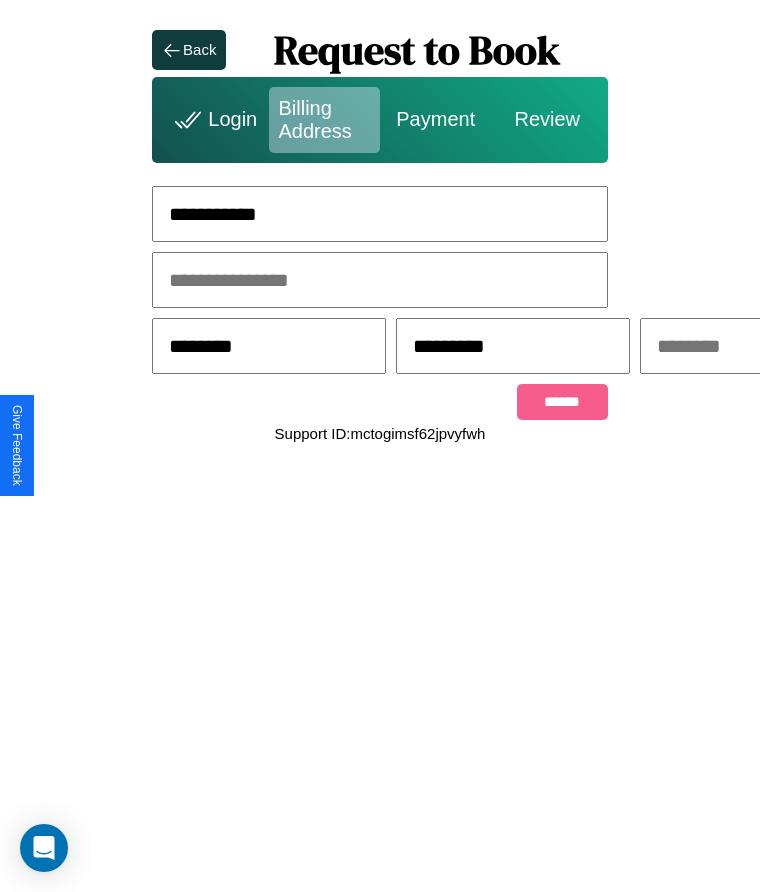 scroll, scrollTop: 0, scrollLeft: 309, axis: horizontal 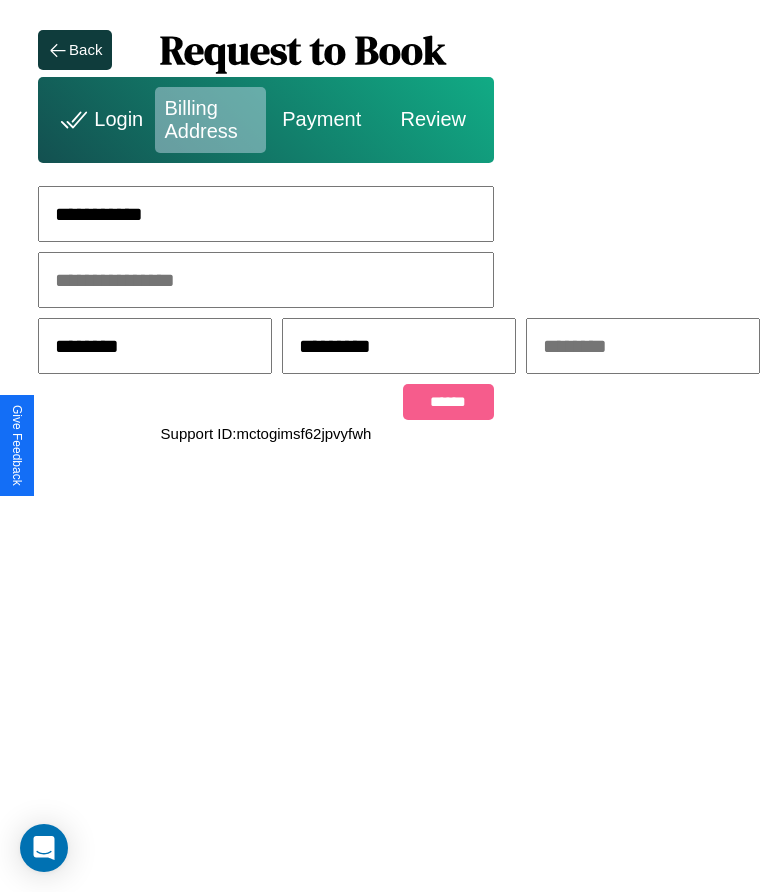 type on "*********" 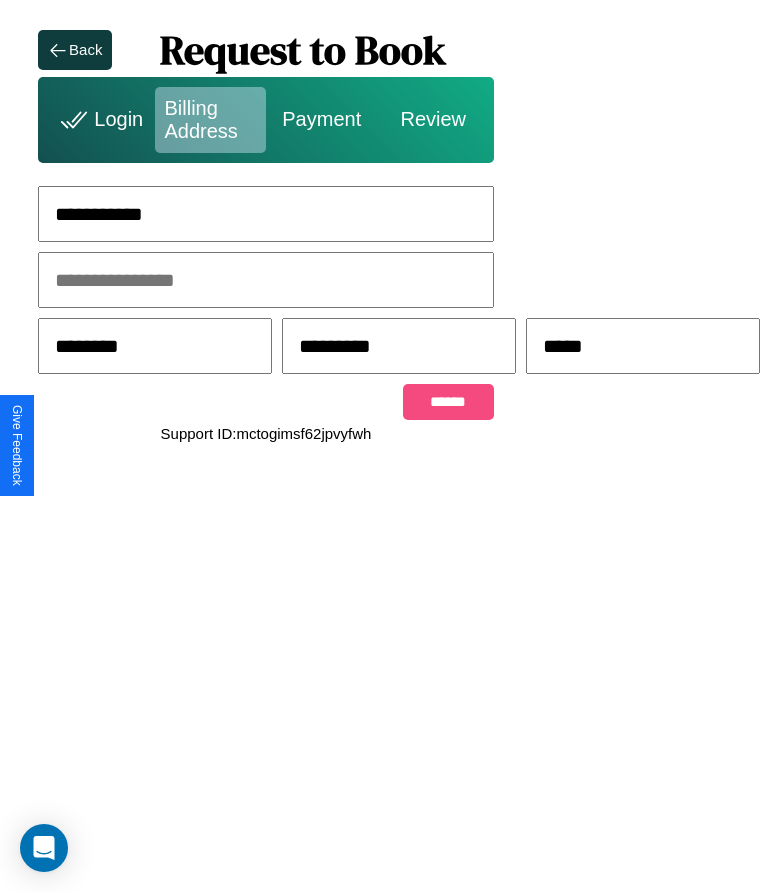 type on "*****" 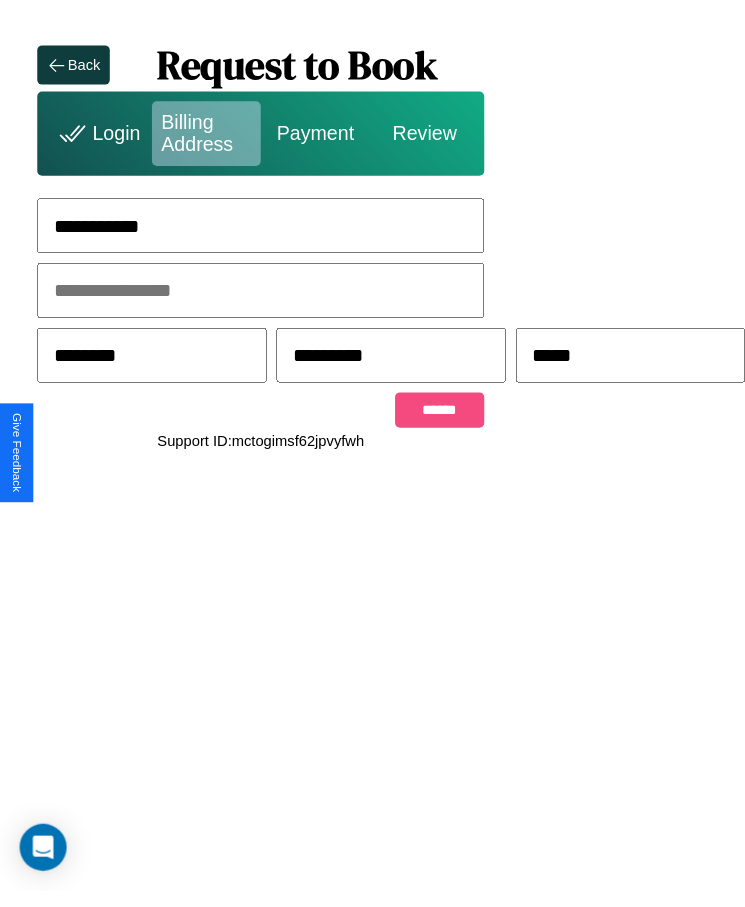 scroll, scrollTop: 0, scrollLeft: 0, axis: both 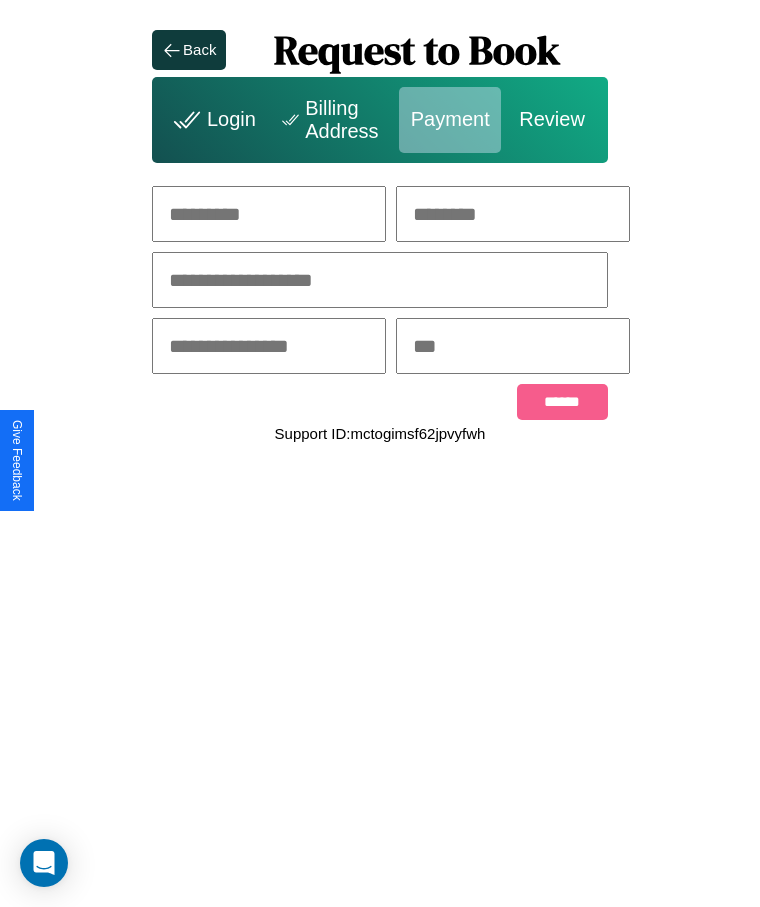 click at bounding box center [269, 214] 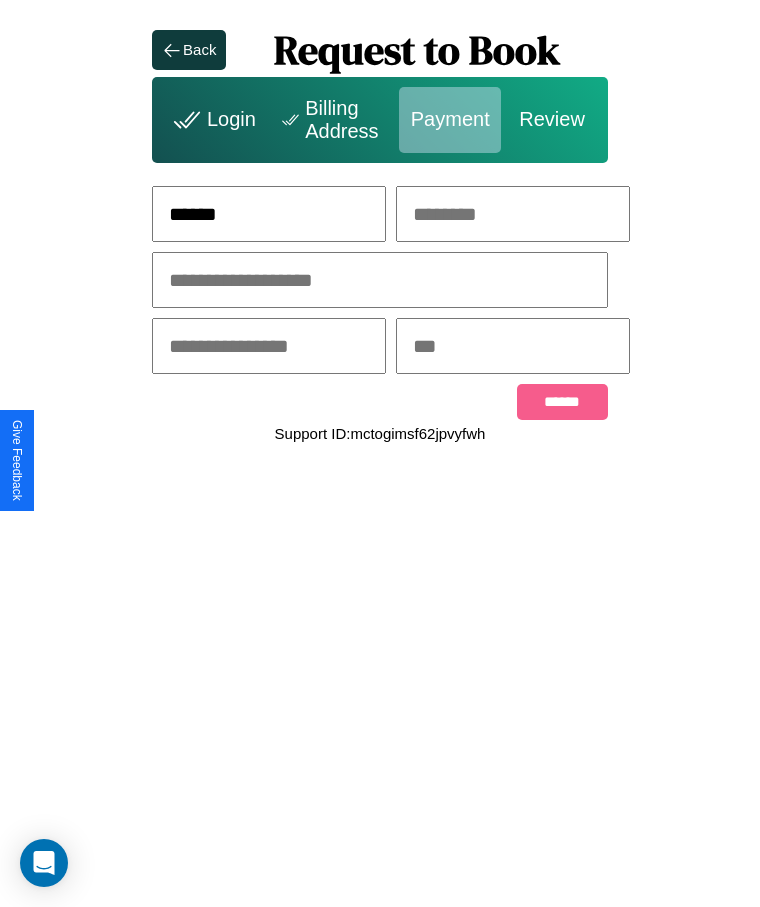 type on "******" 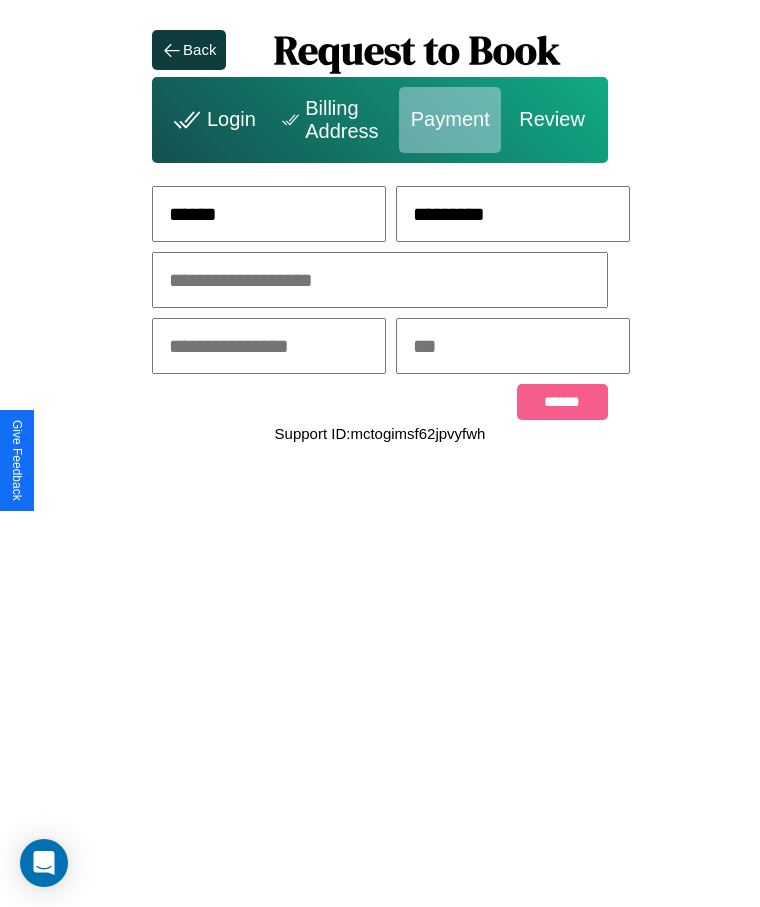 type on "*********" 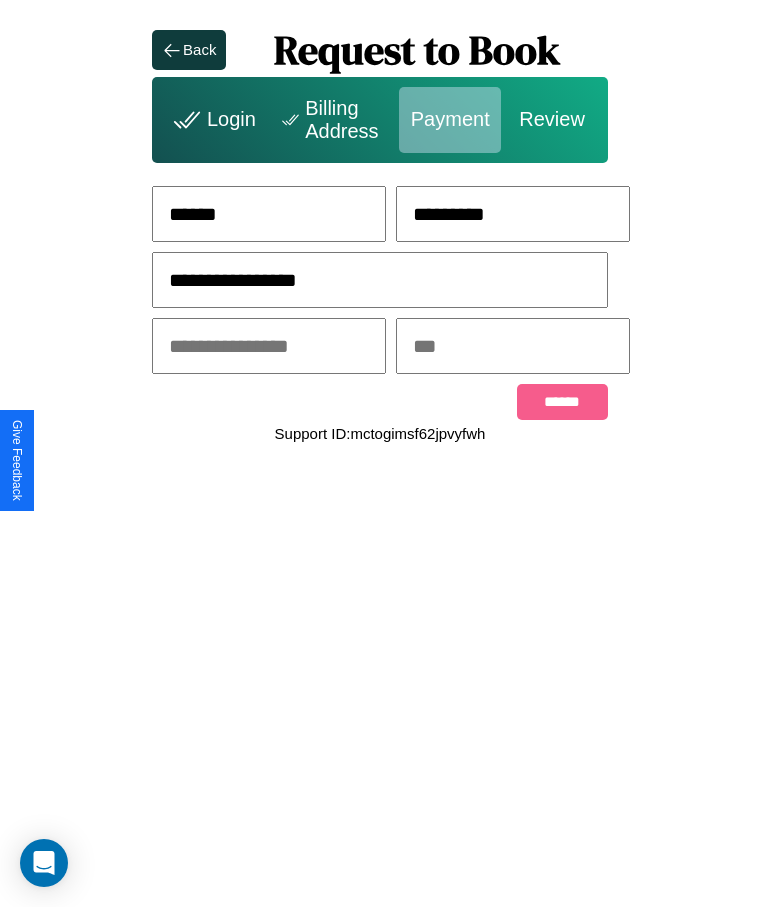 type on "**********" 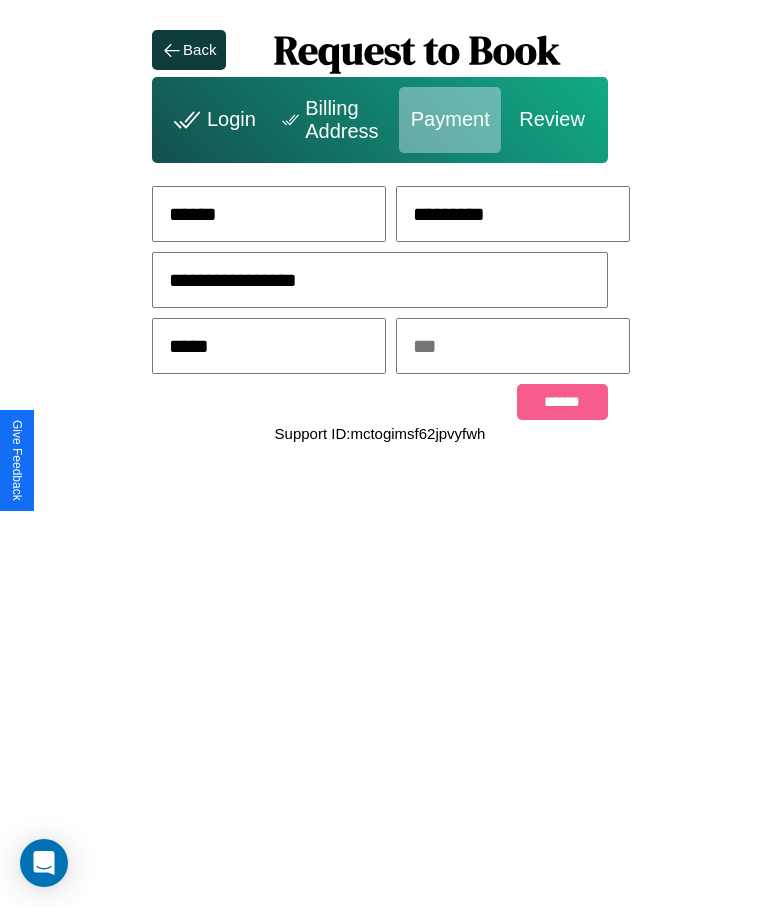 type on "*****" 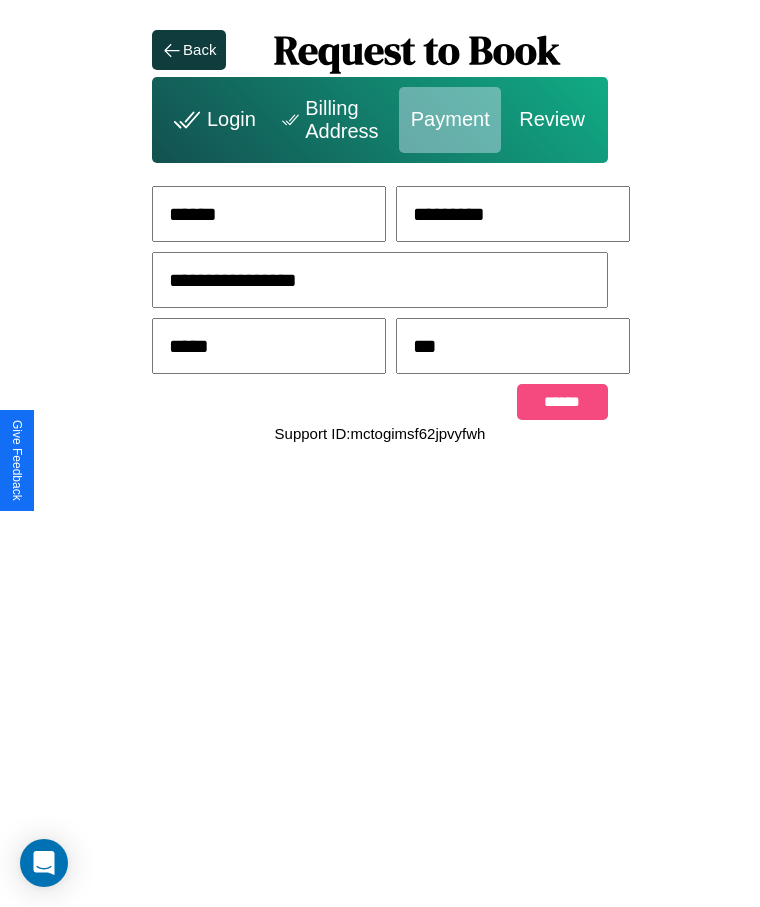 type on "***" 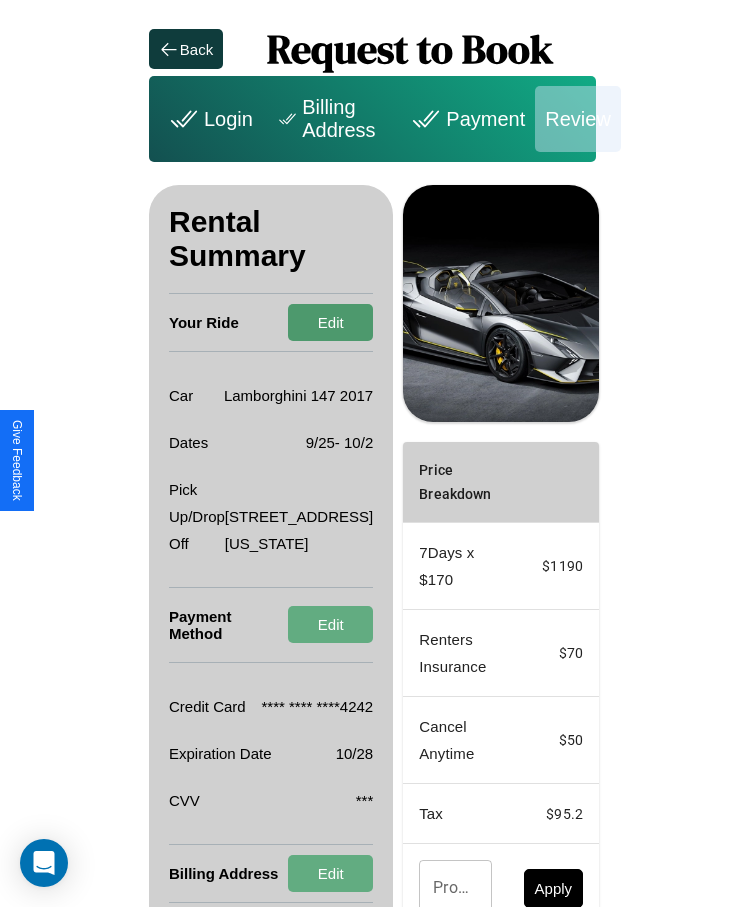 click on "Edit" at bounding box center (330, 322) 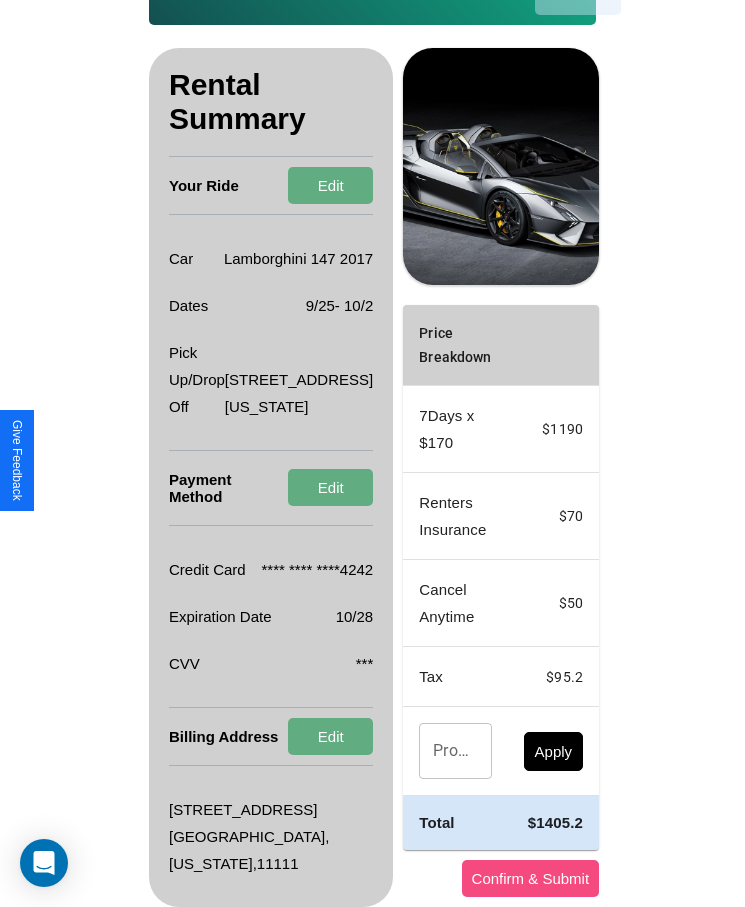 click on "Confirm & Submit" at bounding box center (531, 878) 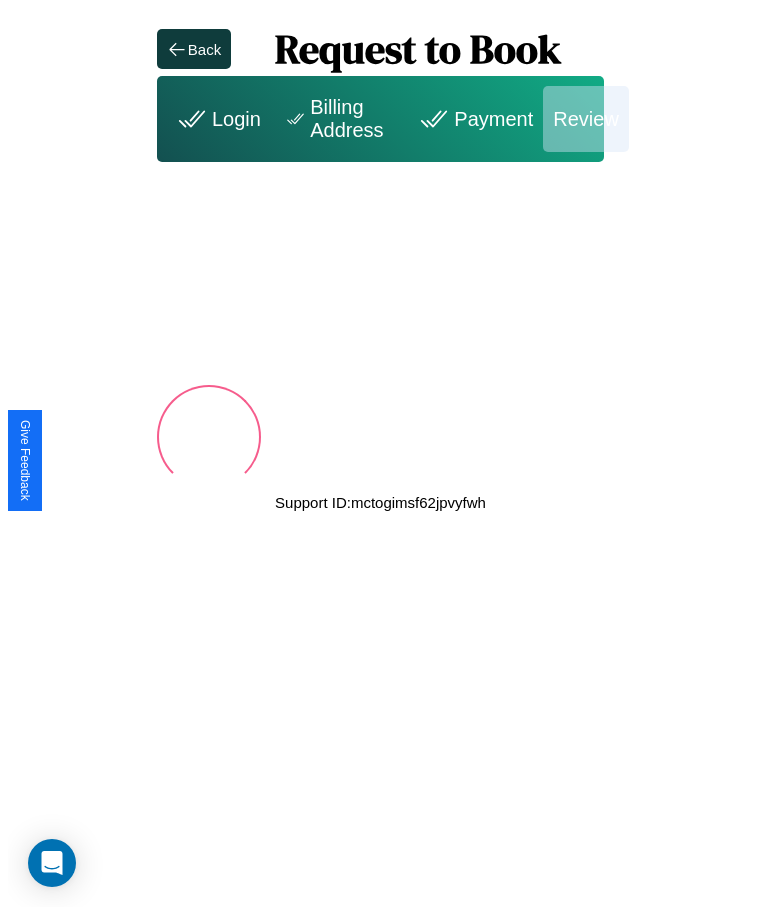 scroll, scrollTop: 0, scrollLeft: 0, axis: both 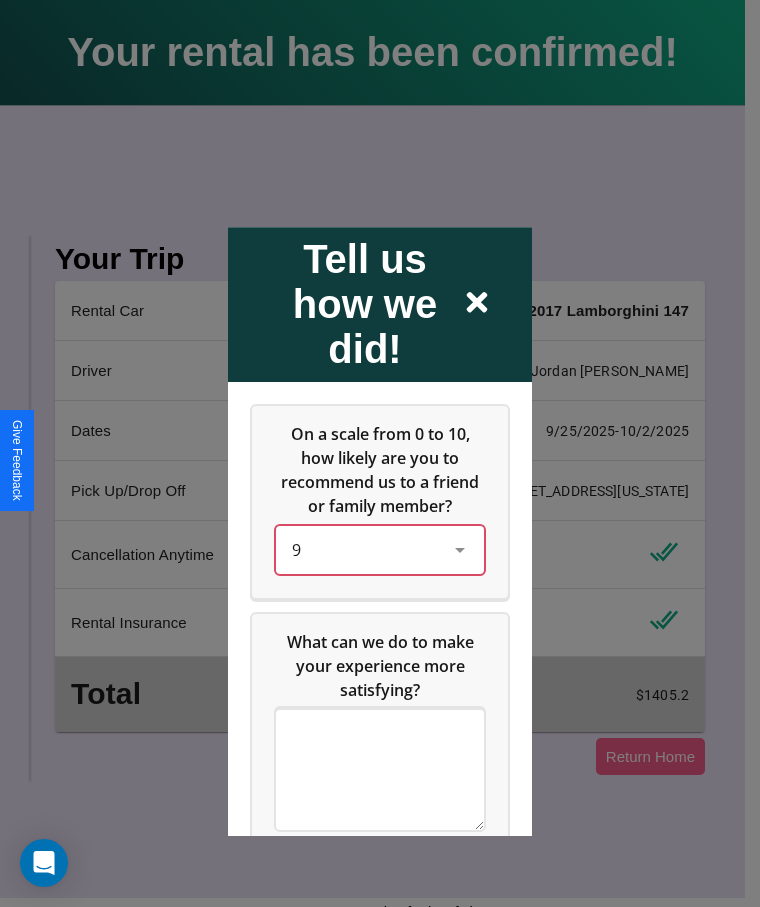 click on "9" at bounding box center (364, 550) 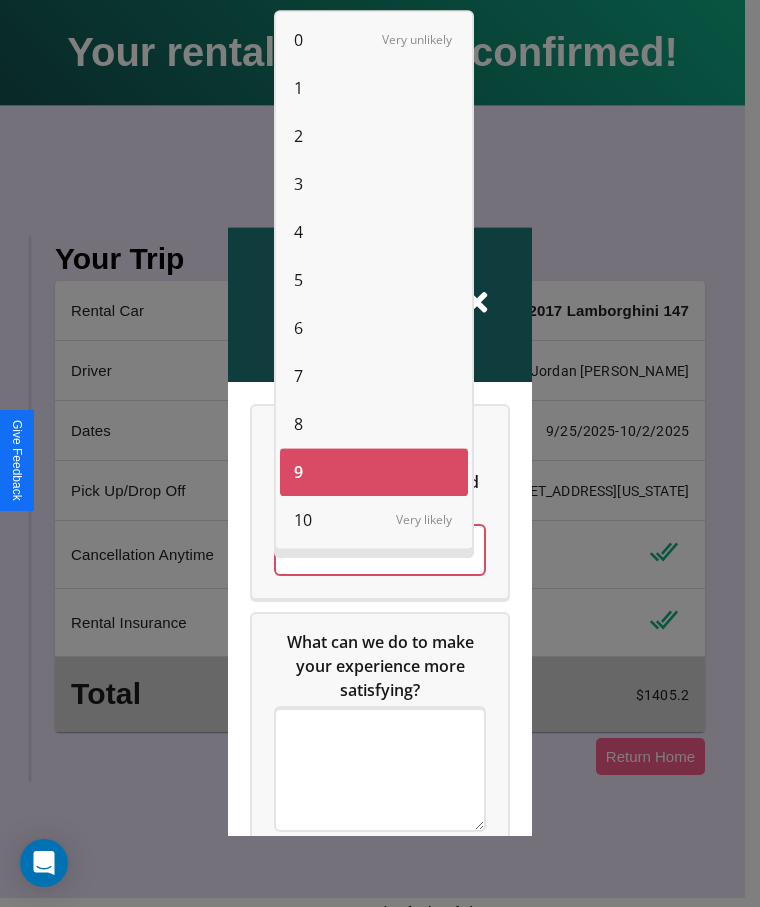 click on "2" at bounding box center (298, 136) 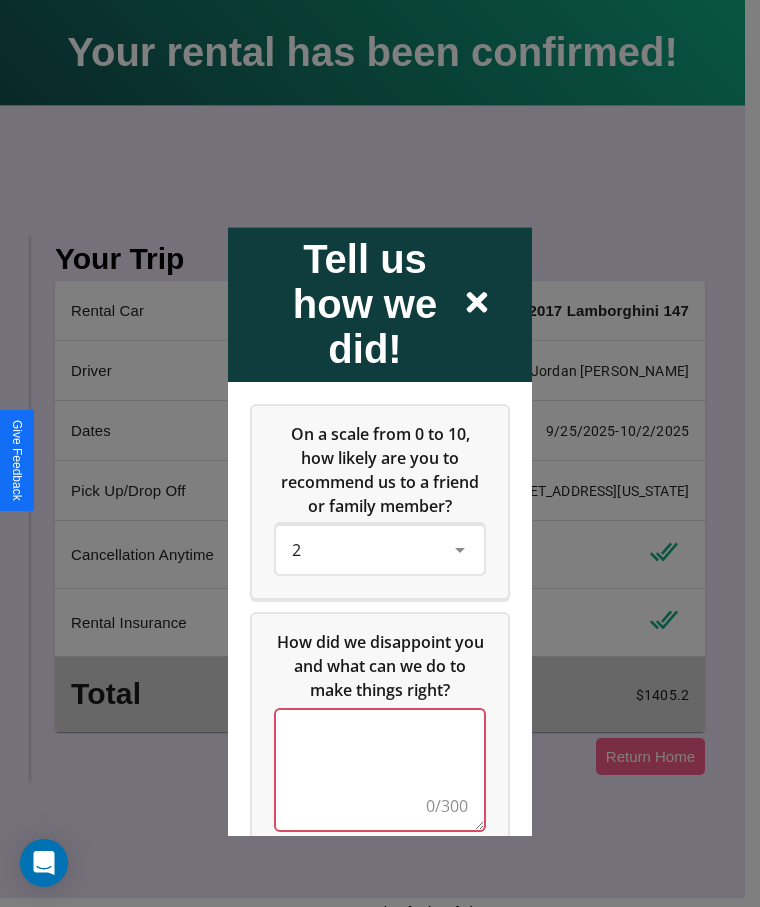 click at bounding box center (380, 770) 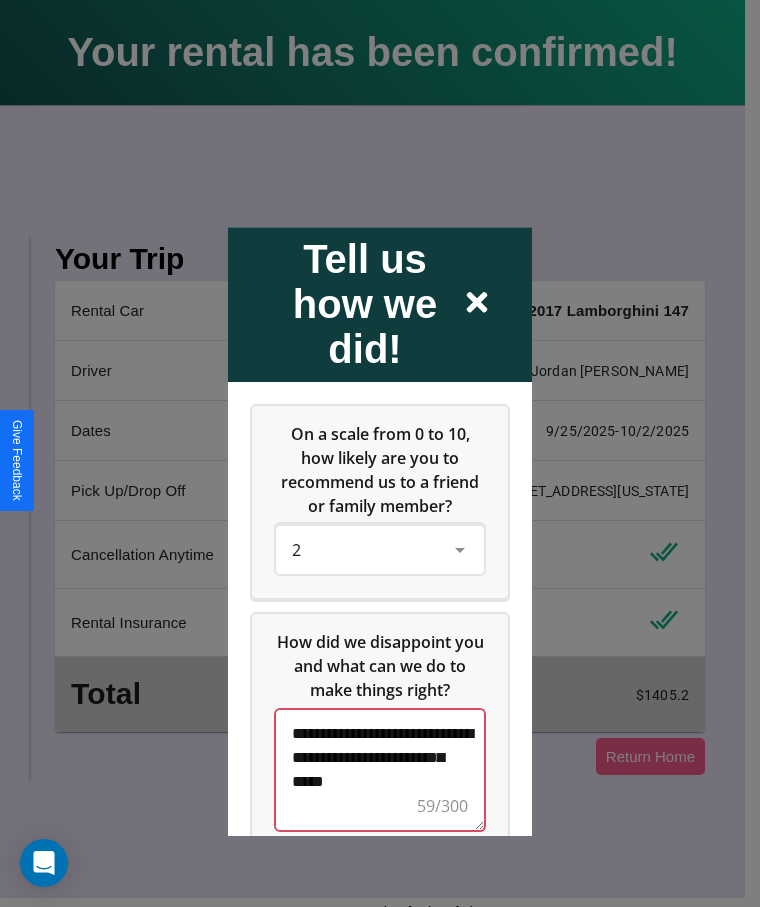 scroll, scrollTop: 6, scrollLeft: 0, axis: vertical 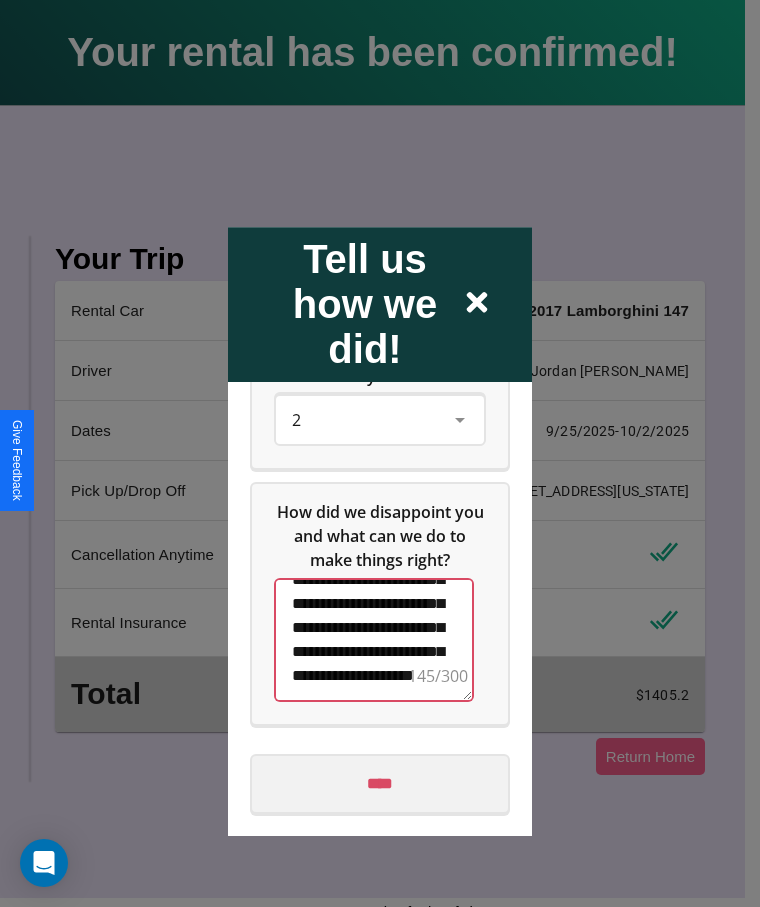 type on "**********" 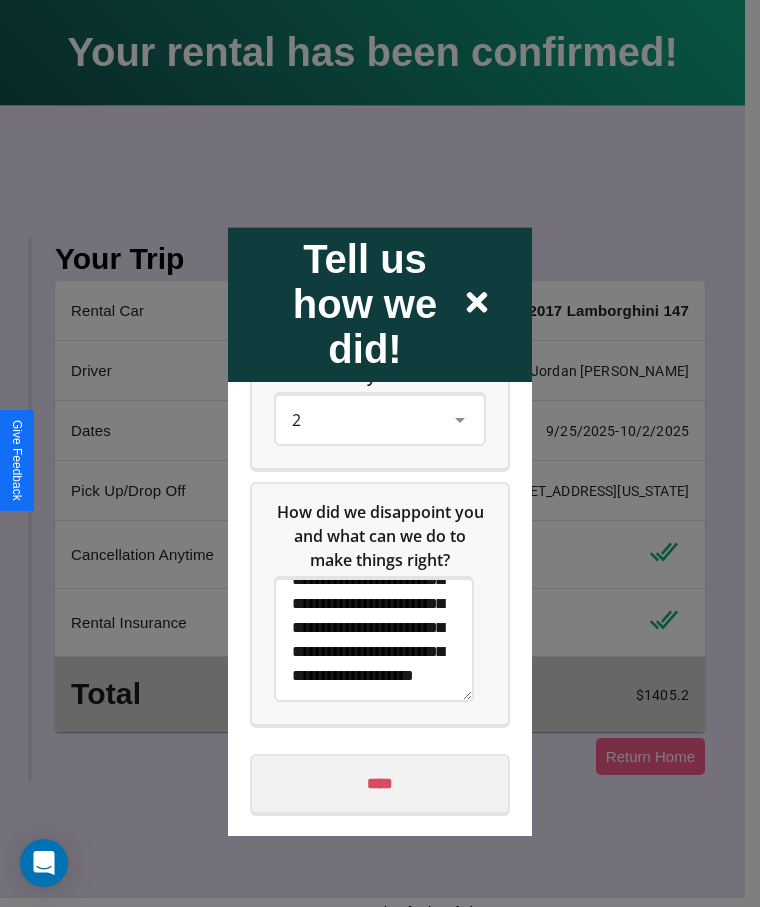 click on "****" at bounding box center (380, 784) 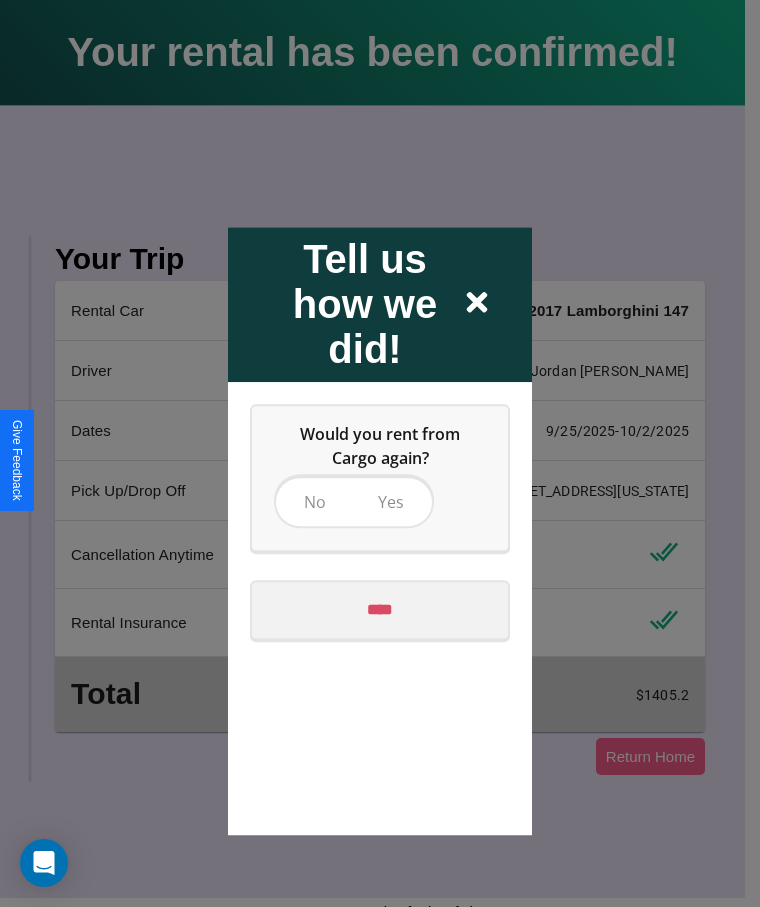 scroll, scrollTop: 0, scrollLeft: 0, axis: both 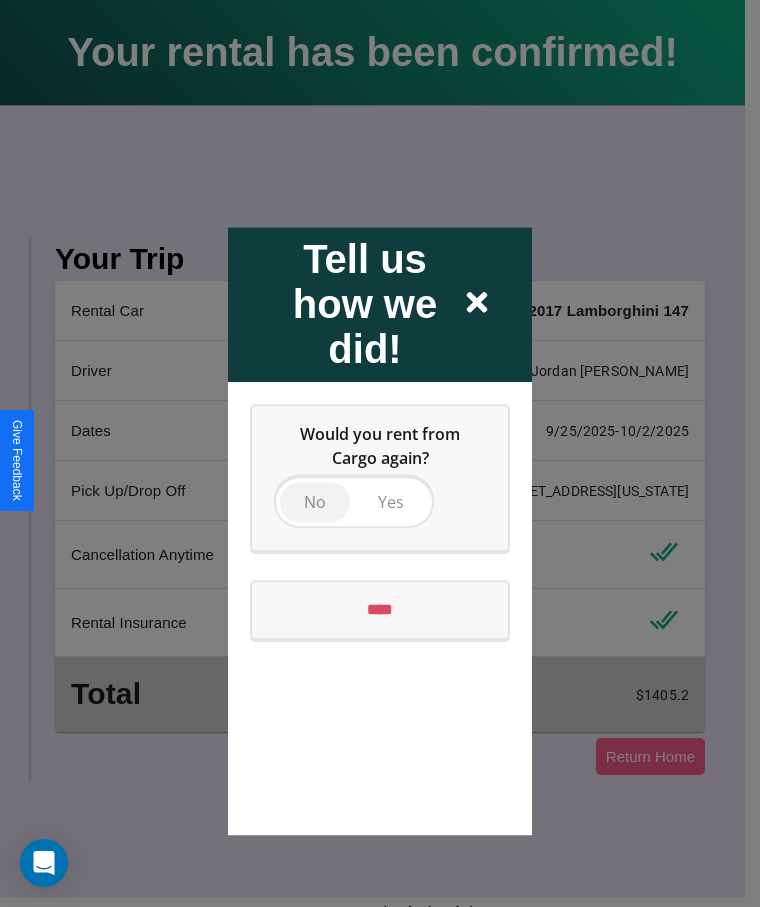 click on "No" at bounding box center (315, 502) 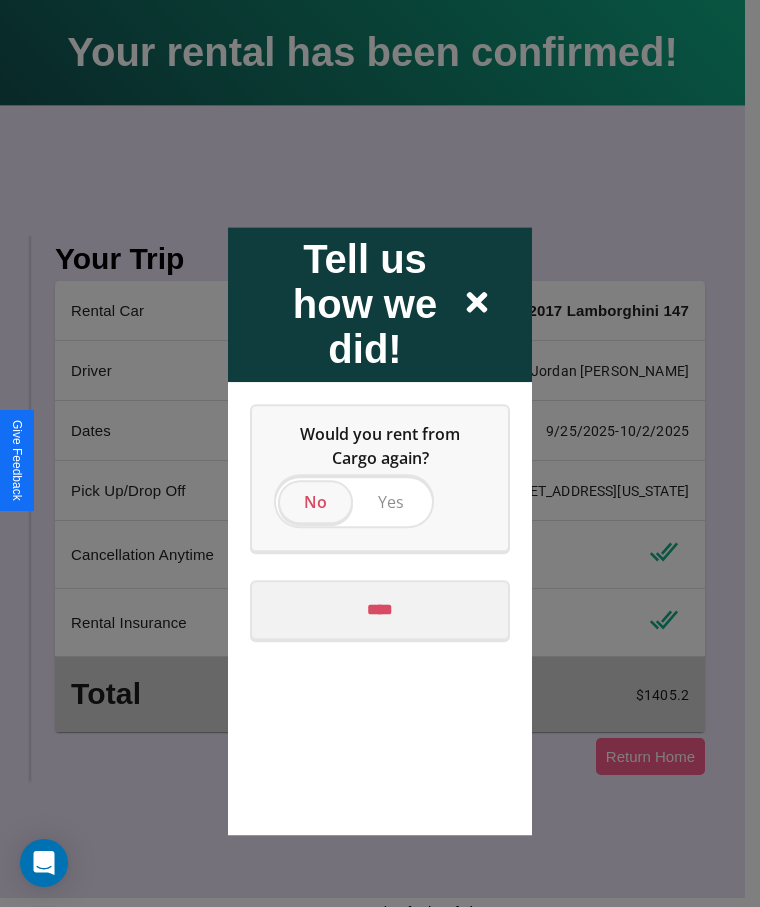 click on "****" at bounding box center [380, 610] 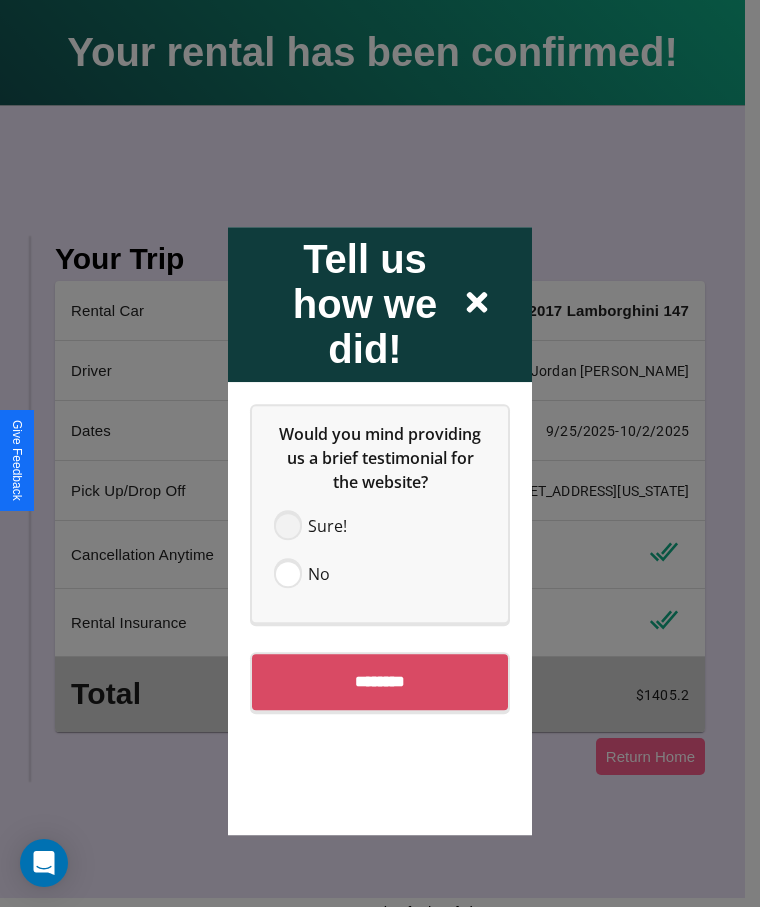 click at bounding box center [288, 526] 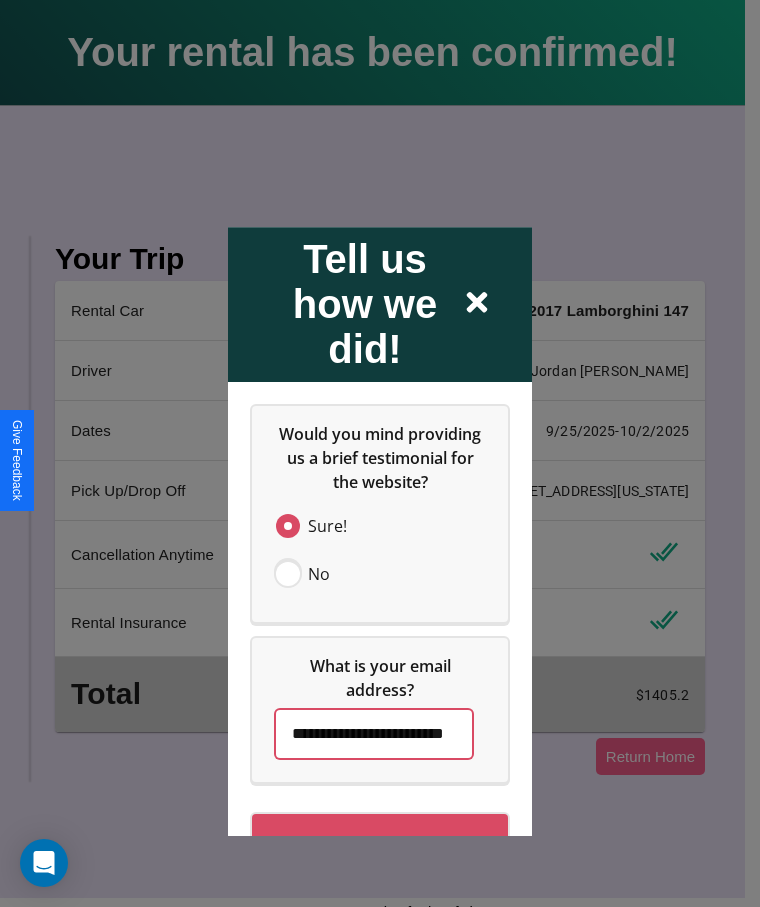 scroll, scrollTop: 0, scrollLeft: 56, axis: horizontal 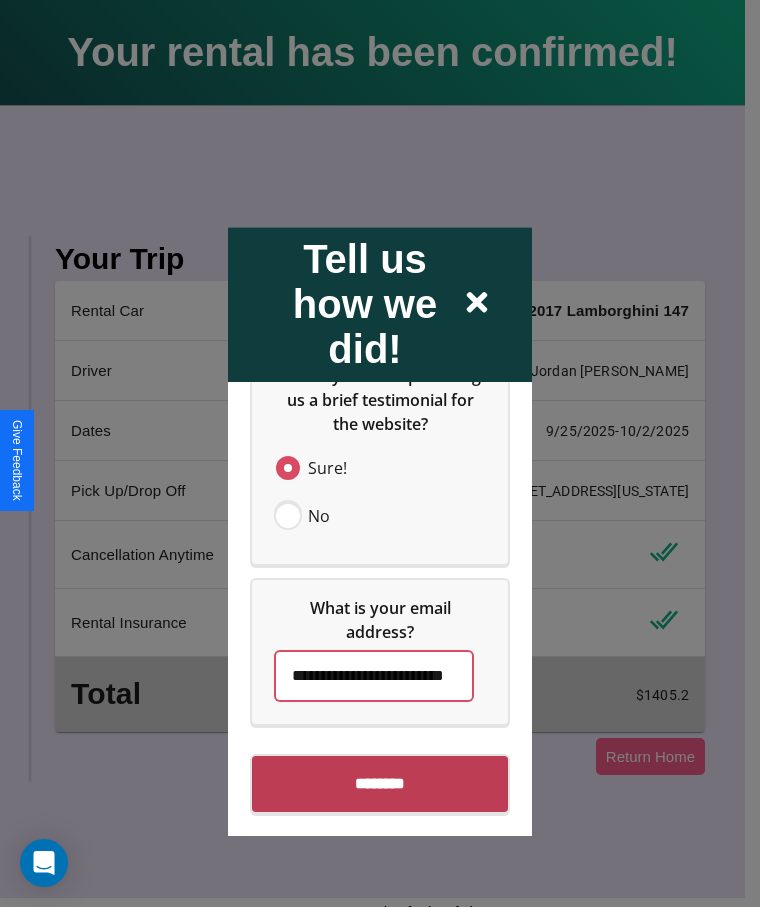 type on "**********" 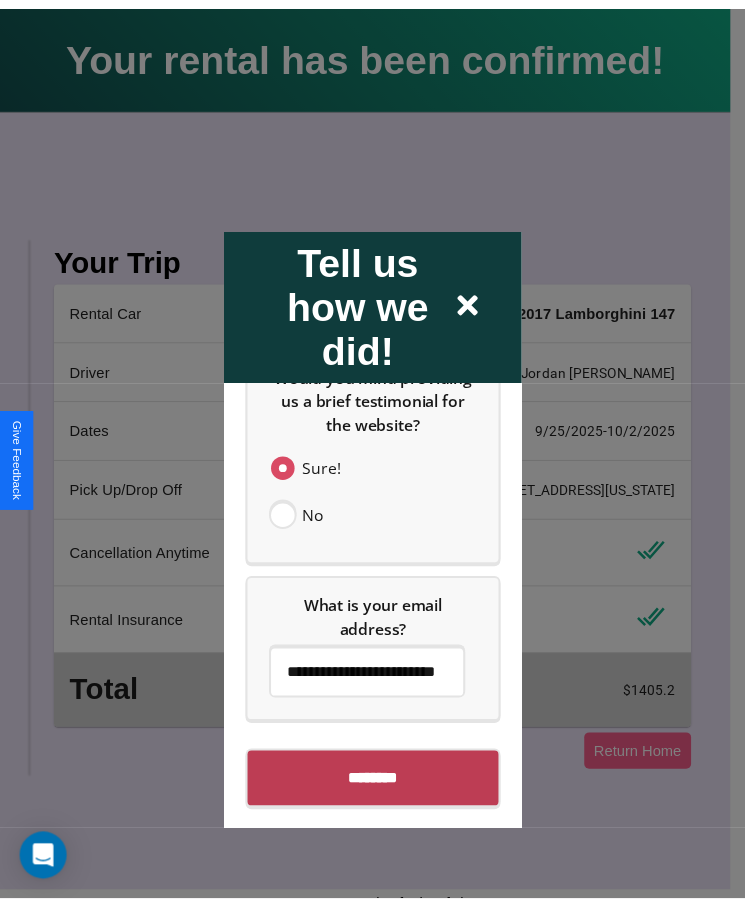 scroll, scrollTop: 0, scrollLeft: 0, axis: both 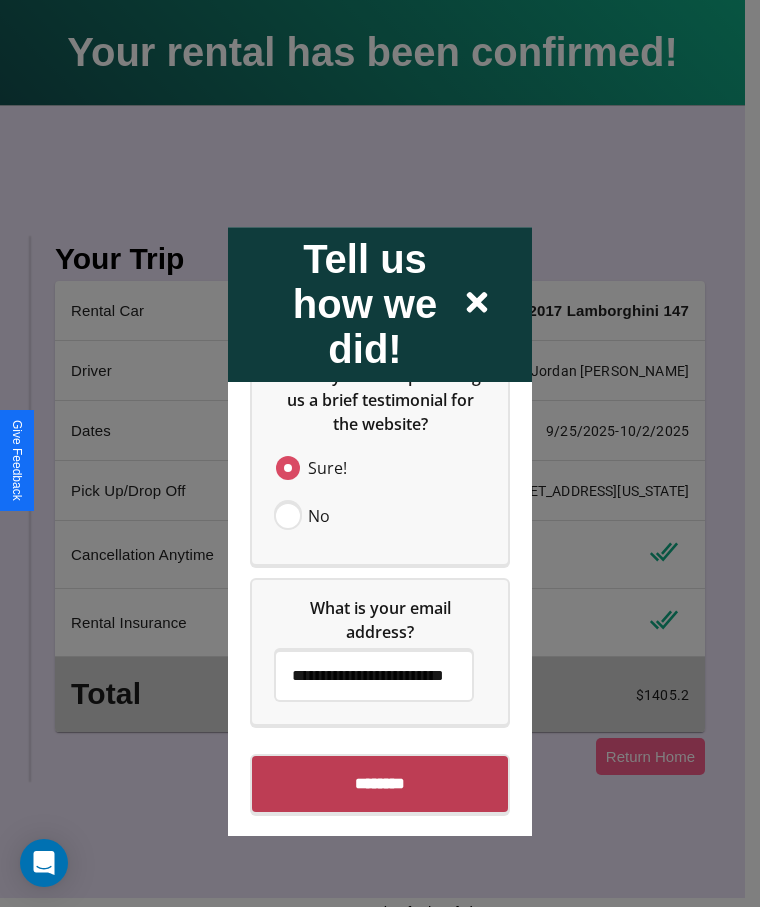 click on "********" at bounding box center (380, 784) 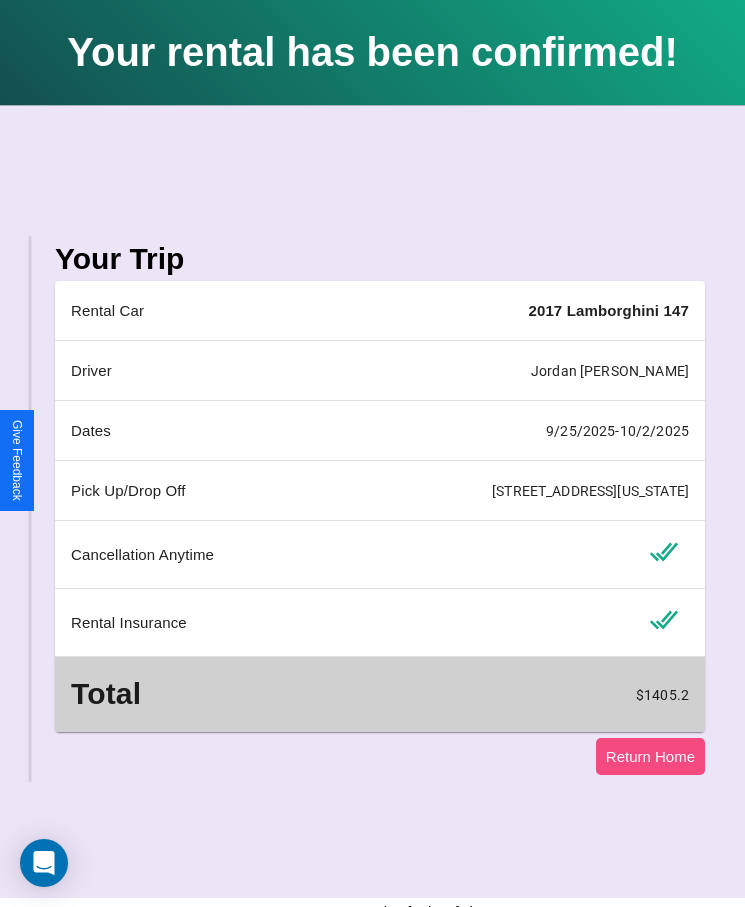 click on "Return Home" at bounding box center (650, 756) 